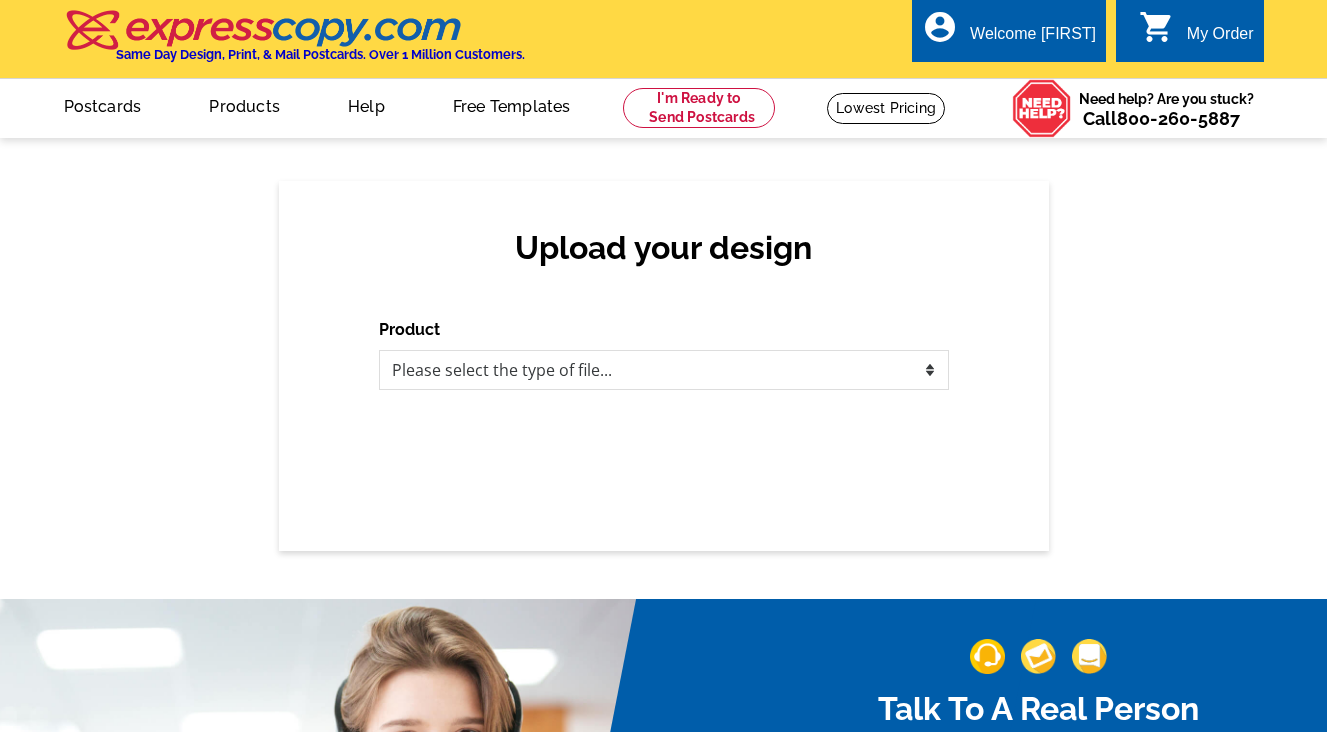 scroll, scrollTop: 0, scrollLeft: 0, axis: both 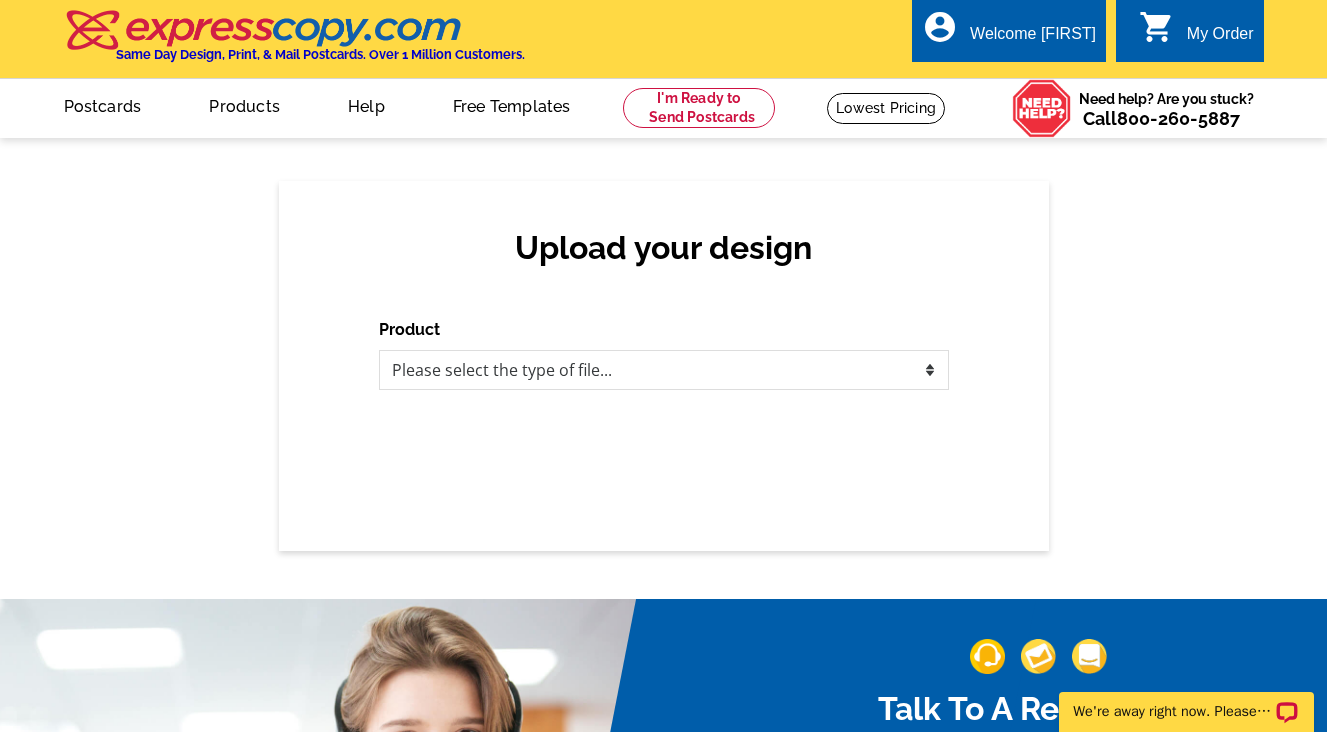 click on "0
shopping_cart
My Order" at bounding box center (1196, 34) 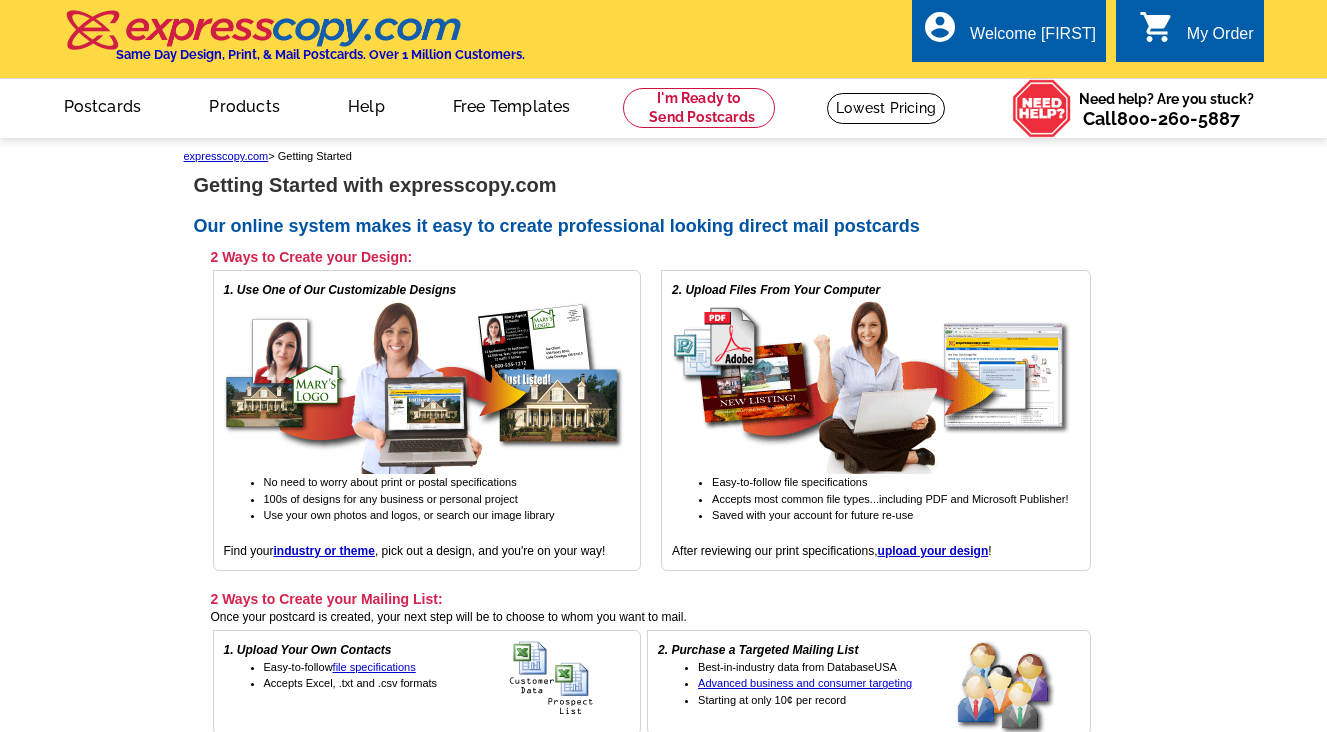 scroll, scrollTop: 0, scrollLeft: 0, axis: both 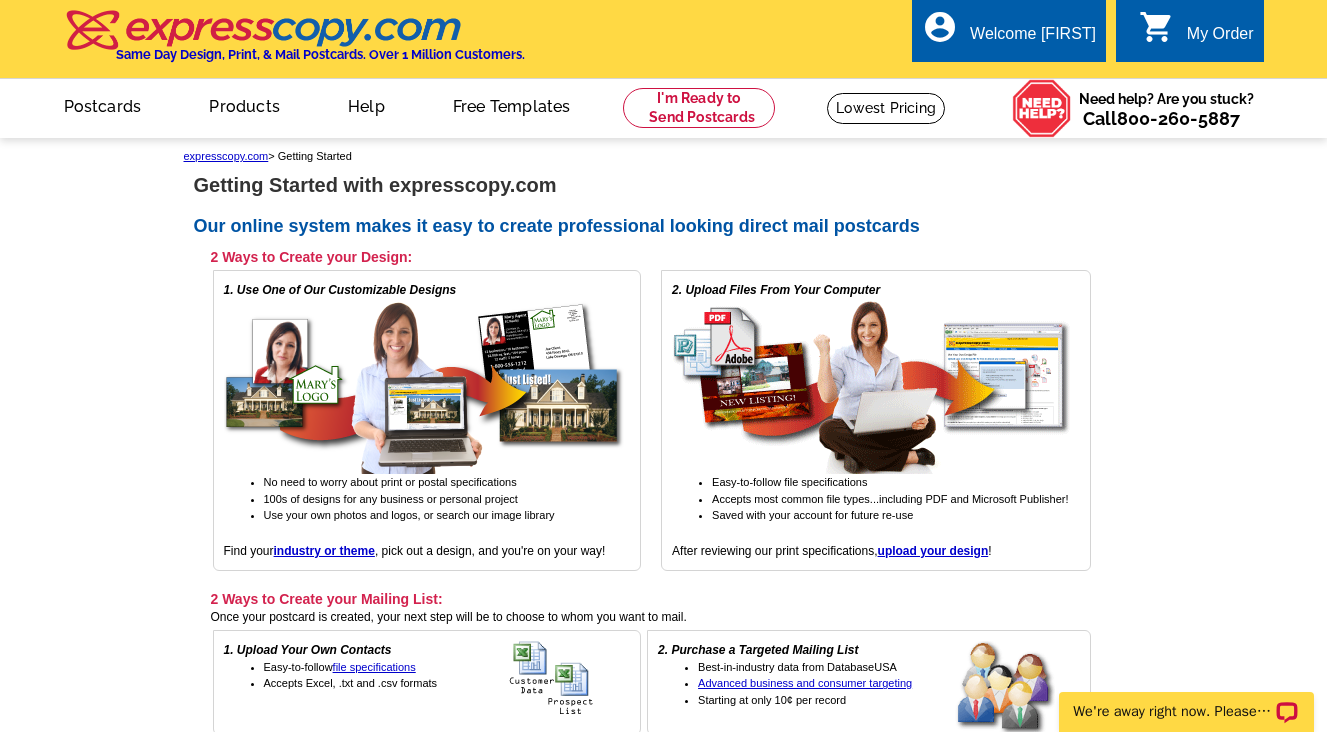 click at bounding box center (264, 30) 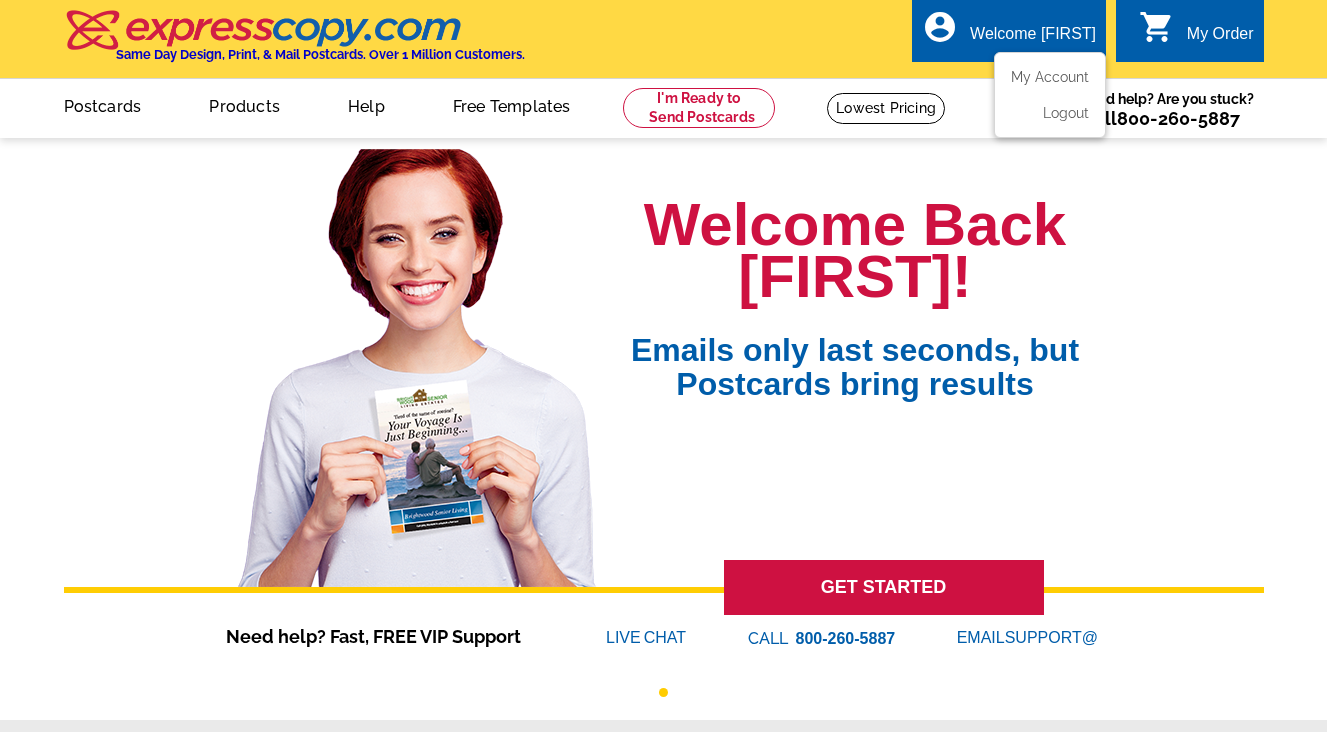 scroll, scrollTop: 0, scrollLeft: 0, axis: both 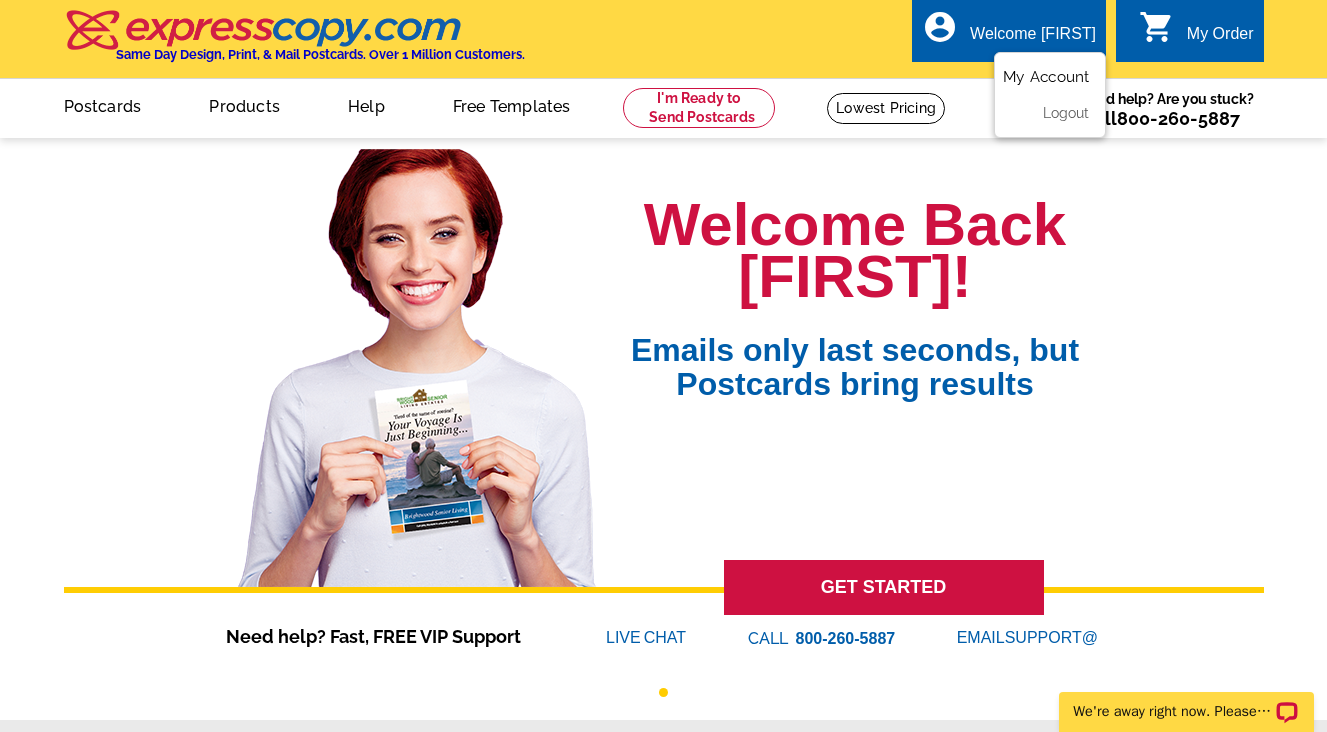 click on "My Account" at bounding box center [1046, 77] 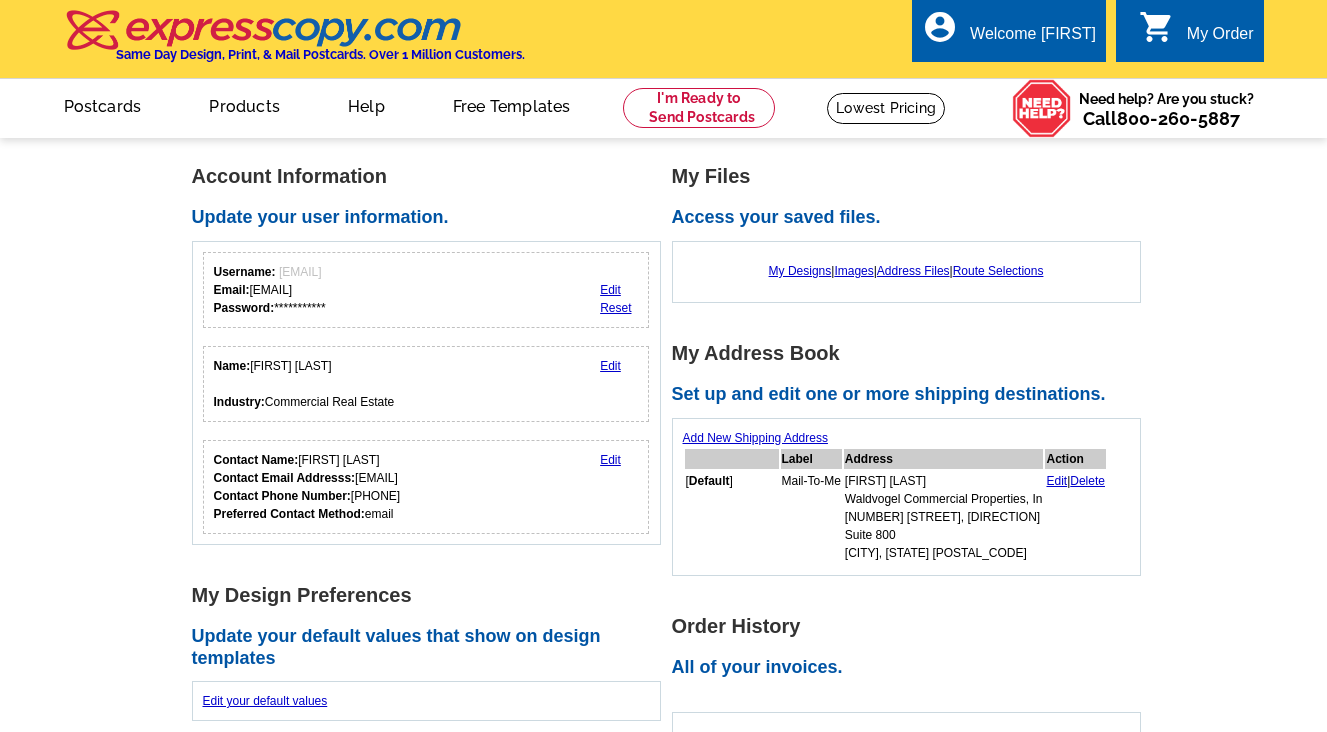 scroll, scrollTop: 0, scrollLeft: 0, axis: both 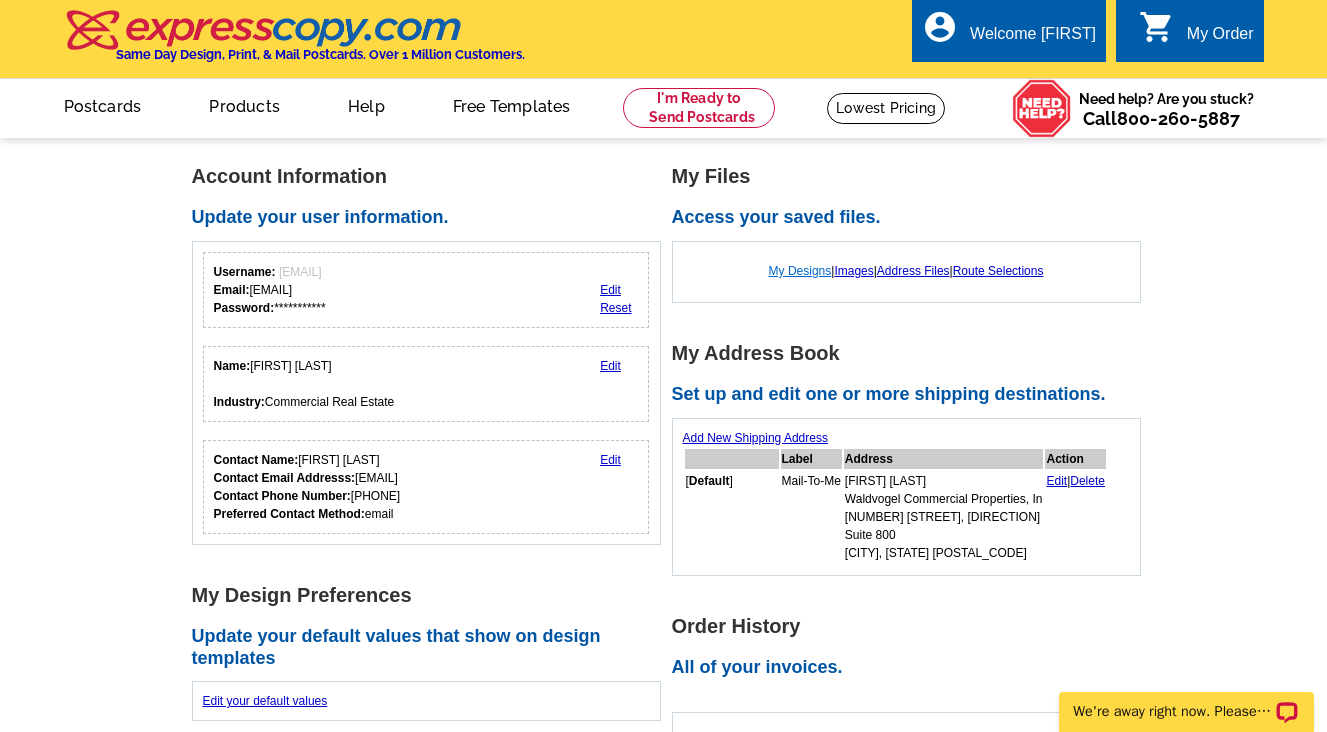click on "My Designs" at bounding box center (800, 271) 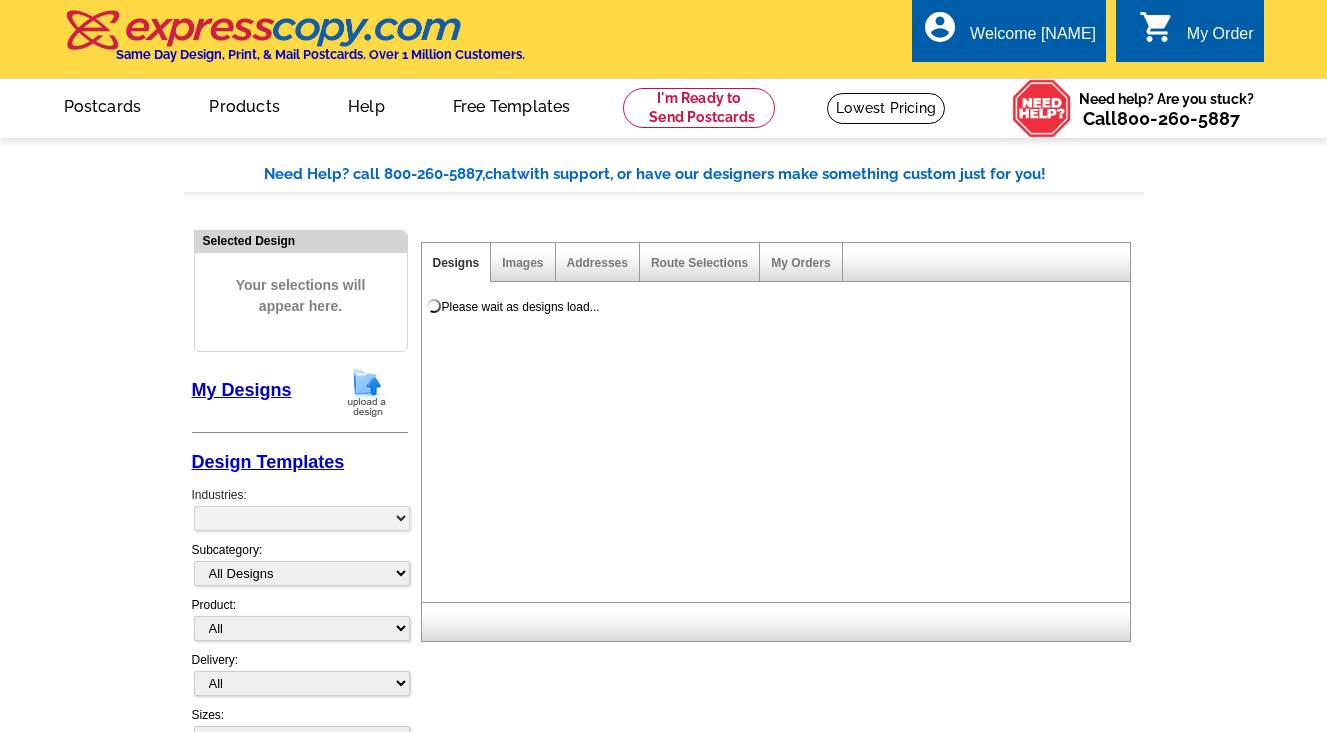 scroll, scrollTop: 0, scrollLeft: 0, axis: both 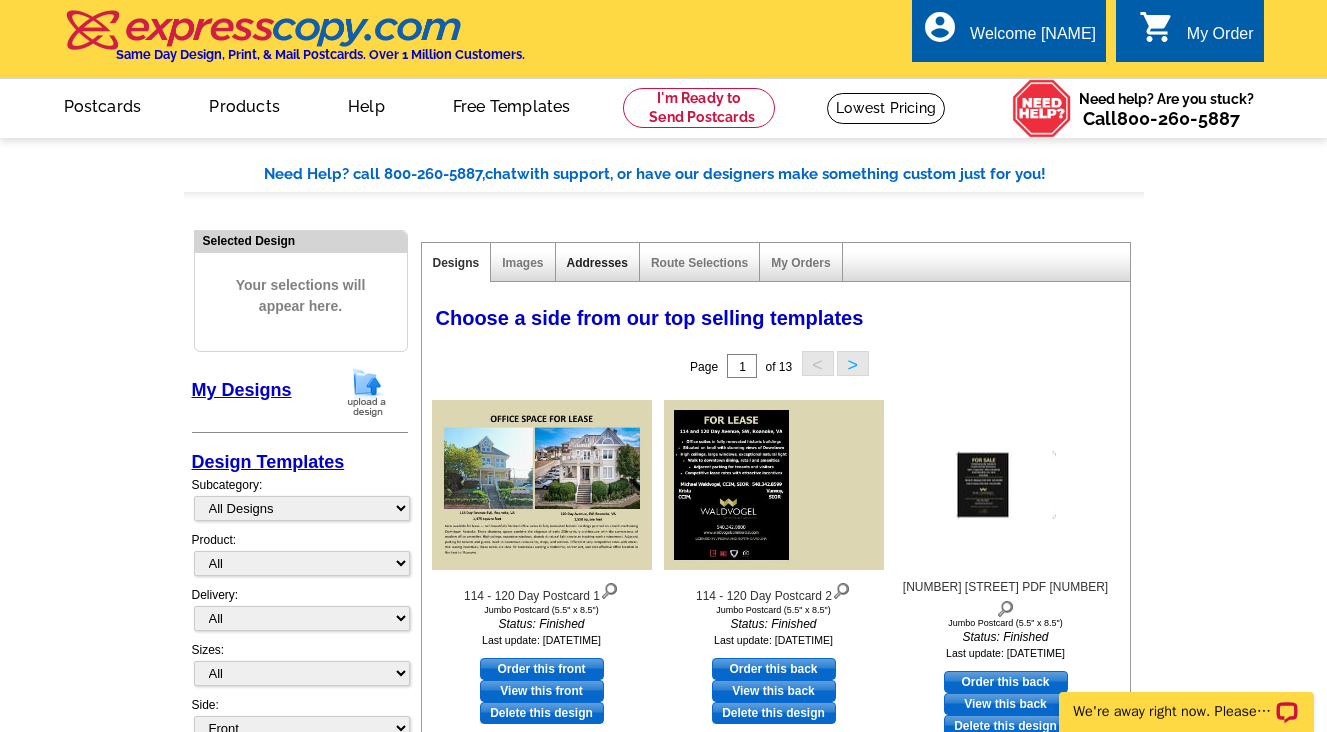 click on "Addresses" at bounding box center (597, 263) 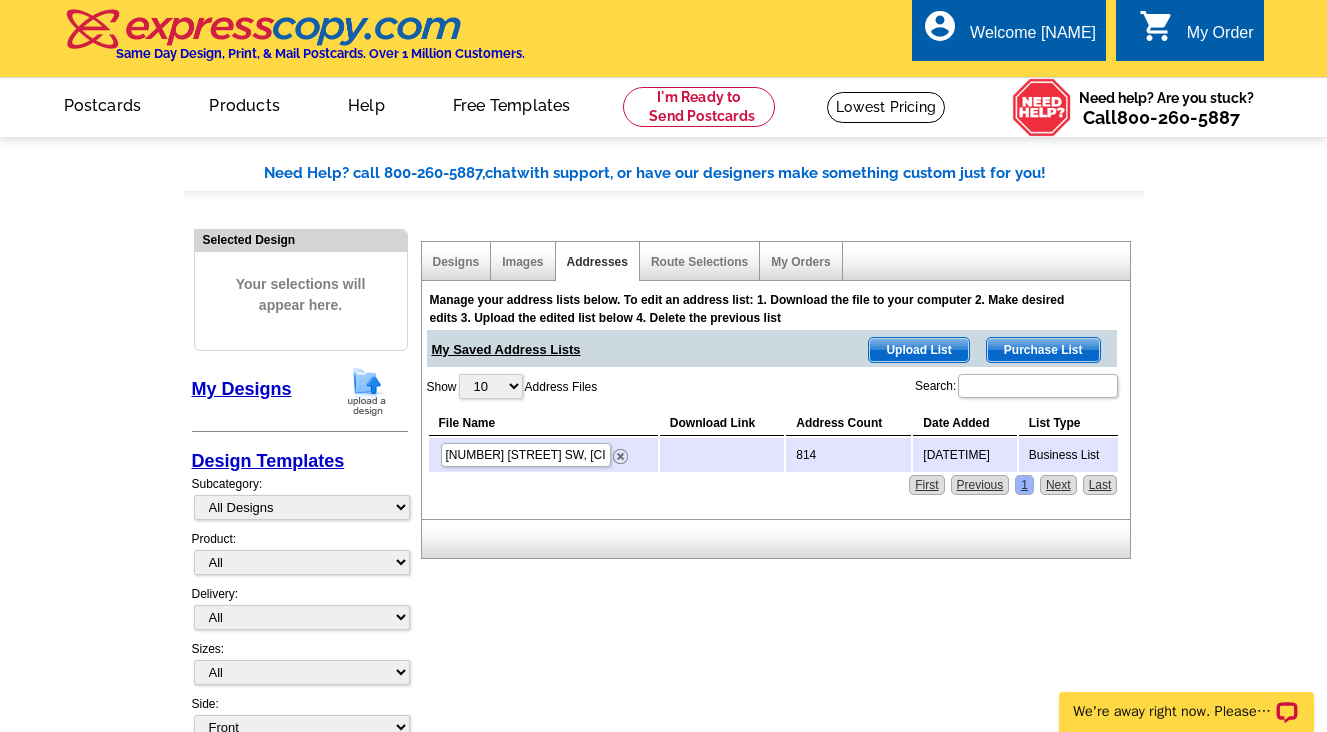 scroll, scrollTop: 0, scrollLeft: 0, axis: both 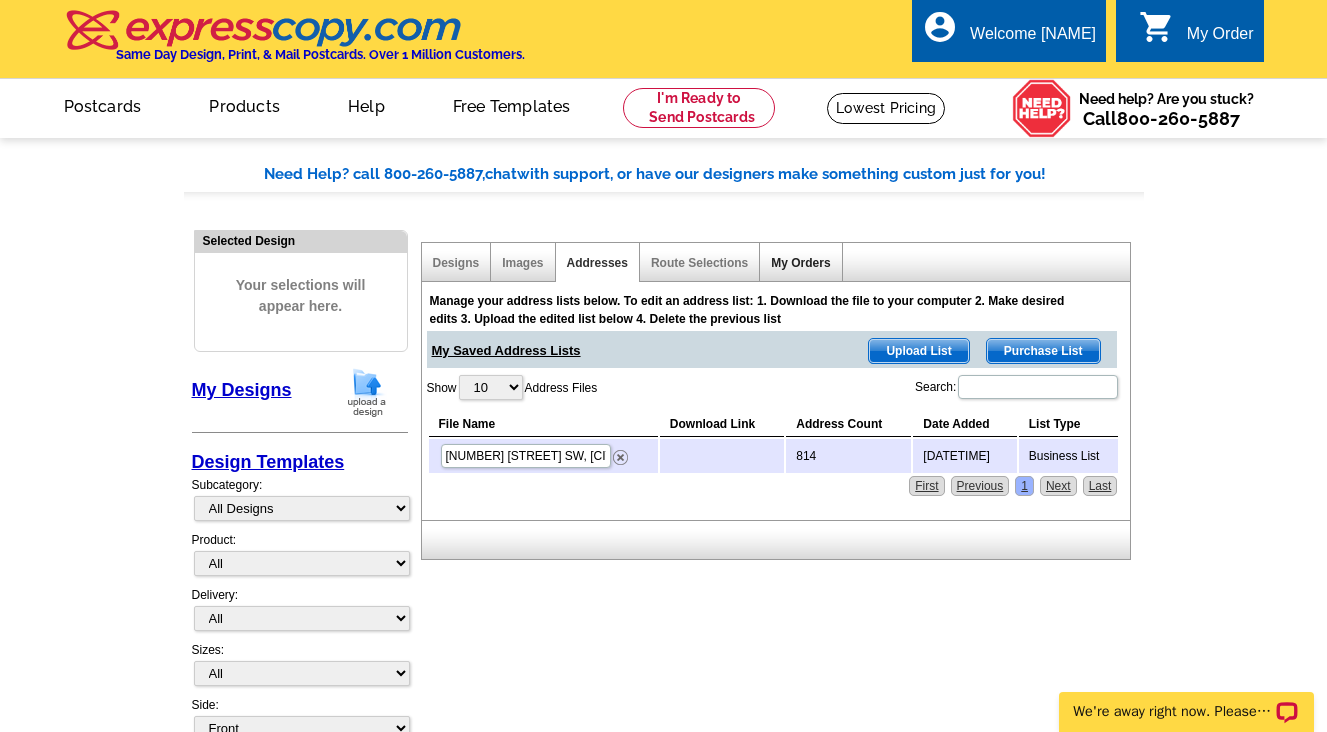 click on "My Orders" at bounding box center [800, 263] 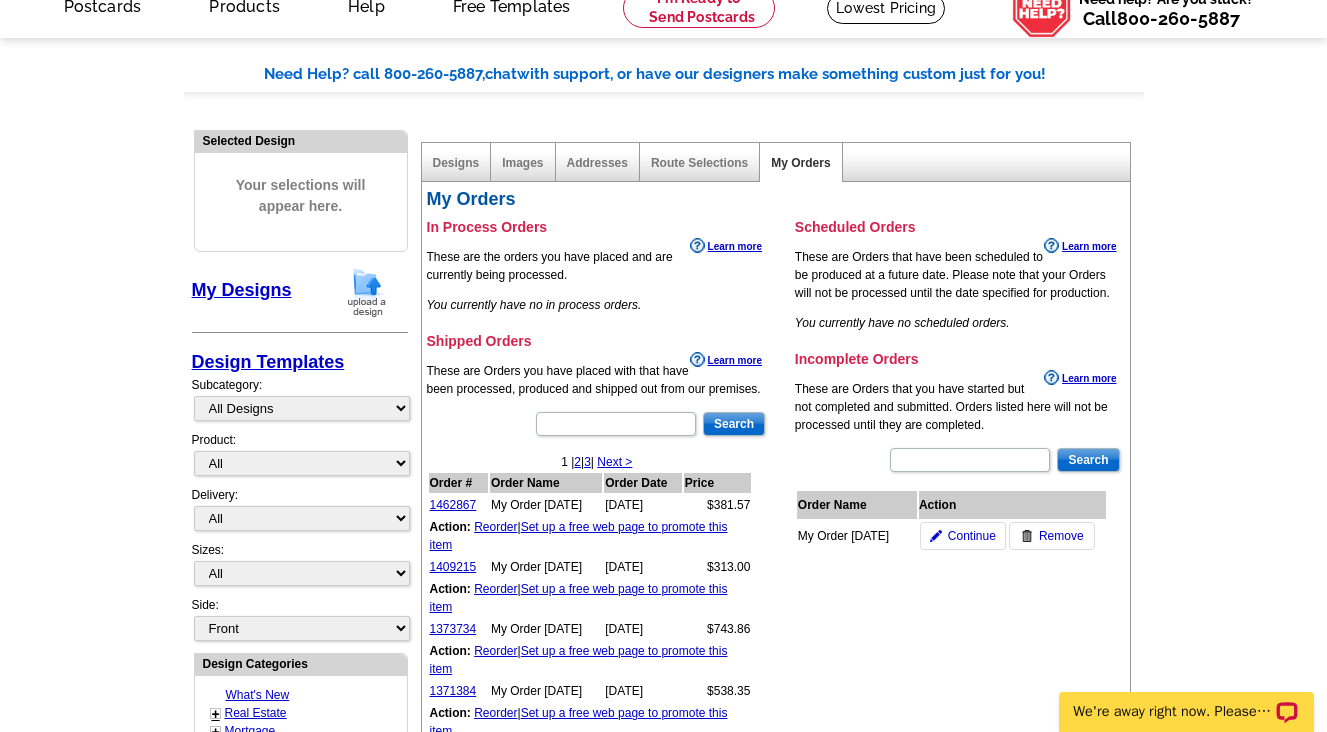 scroll, scrollTop: 0, scrollLeft: 0, axis: both 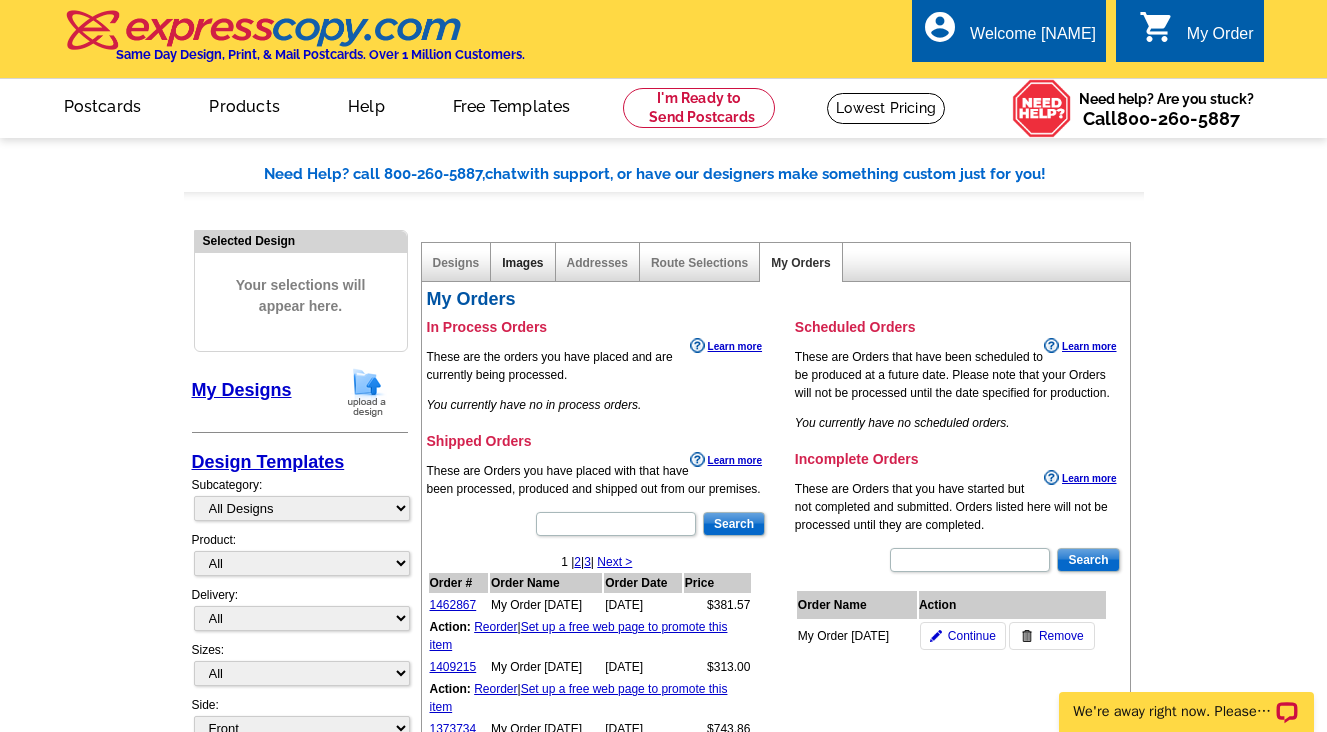click on "Images" at bounding box center [522, 263] 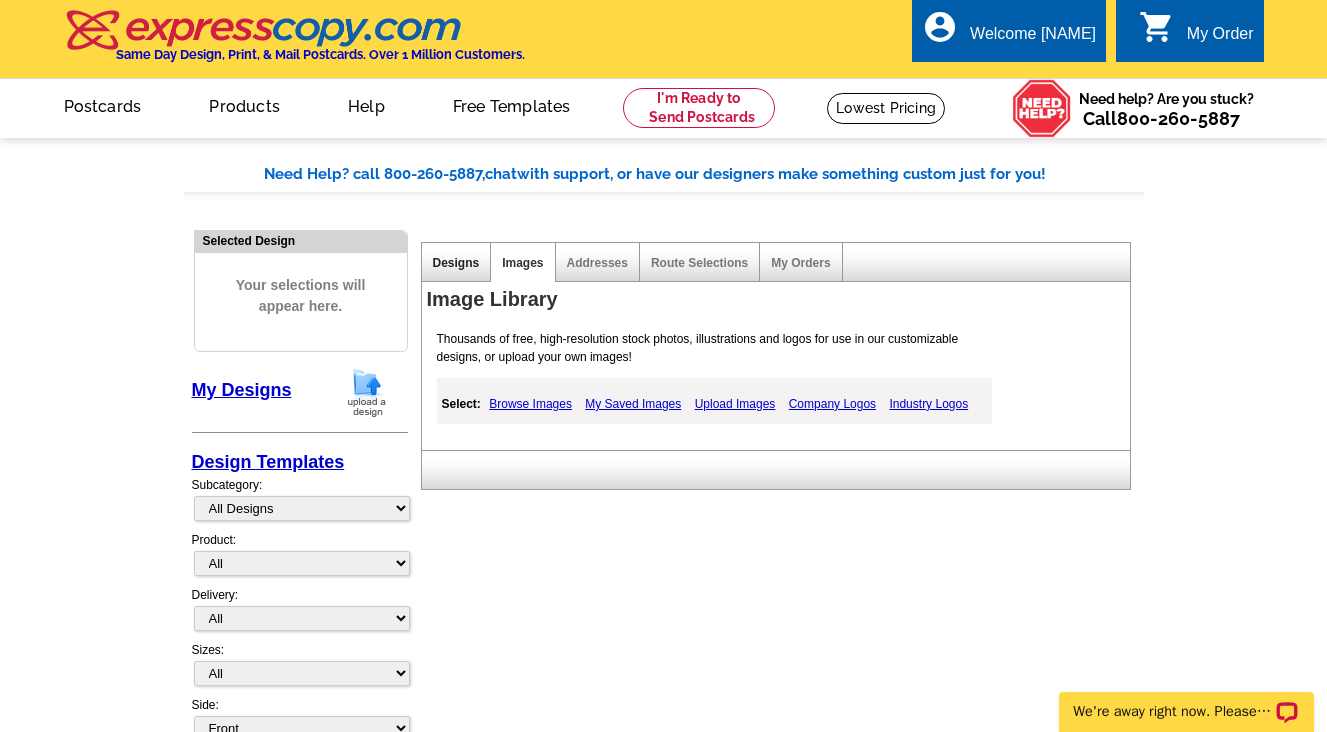 click on "Designs" at bounding box center [456, 263] 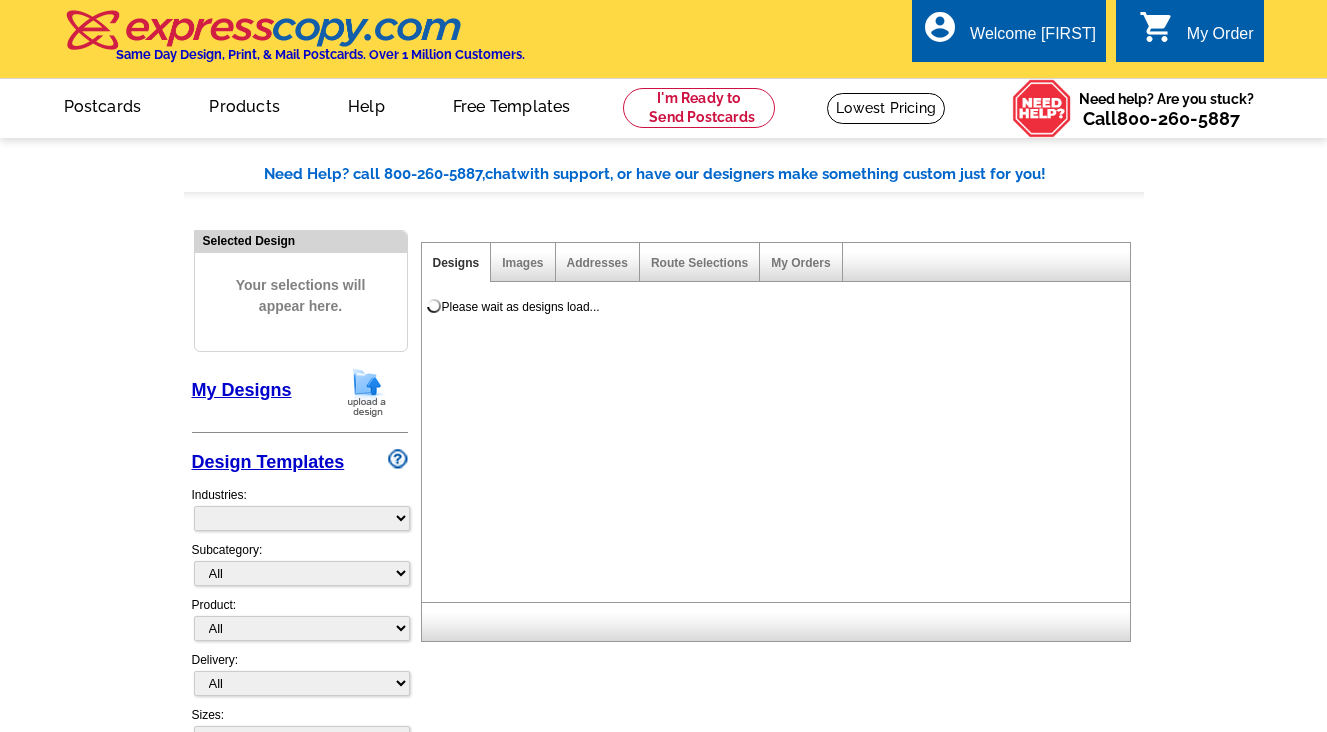 scroll, scrollTop: 0, scrollLeft: 0, axis: both 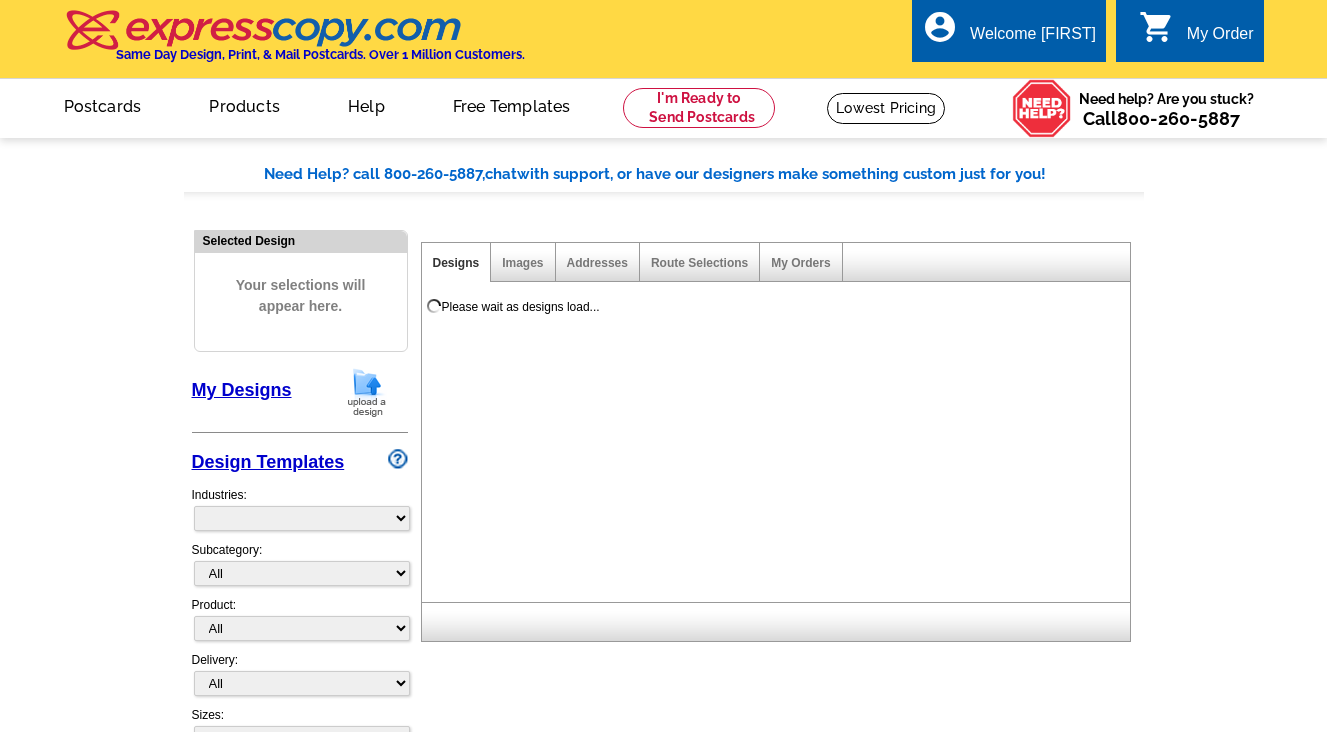 select on "785" 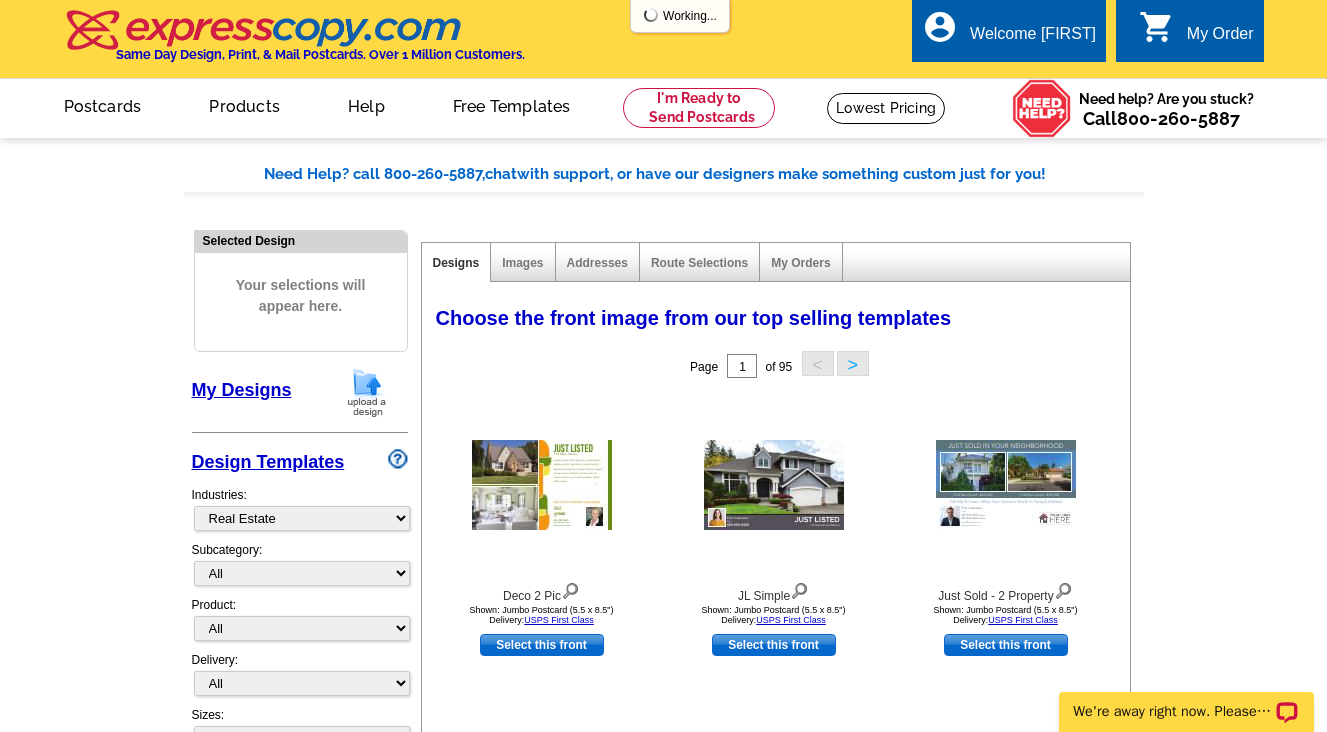 scroll, scrollTop: 0, scrollLeft: 0, axis: both 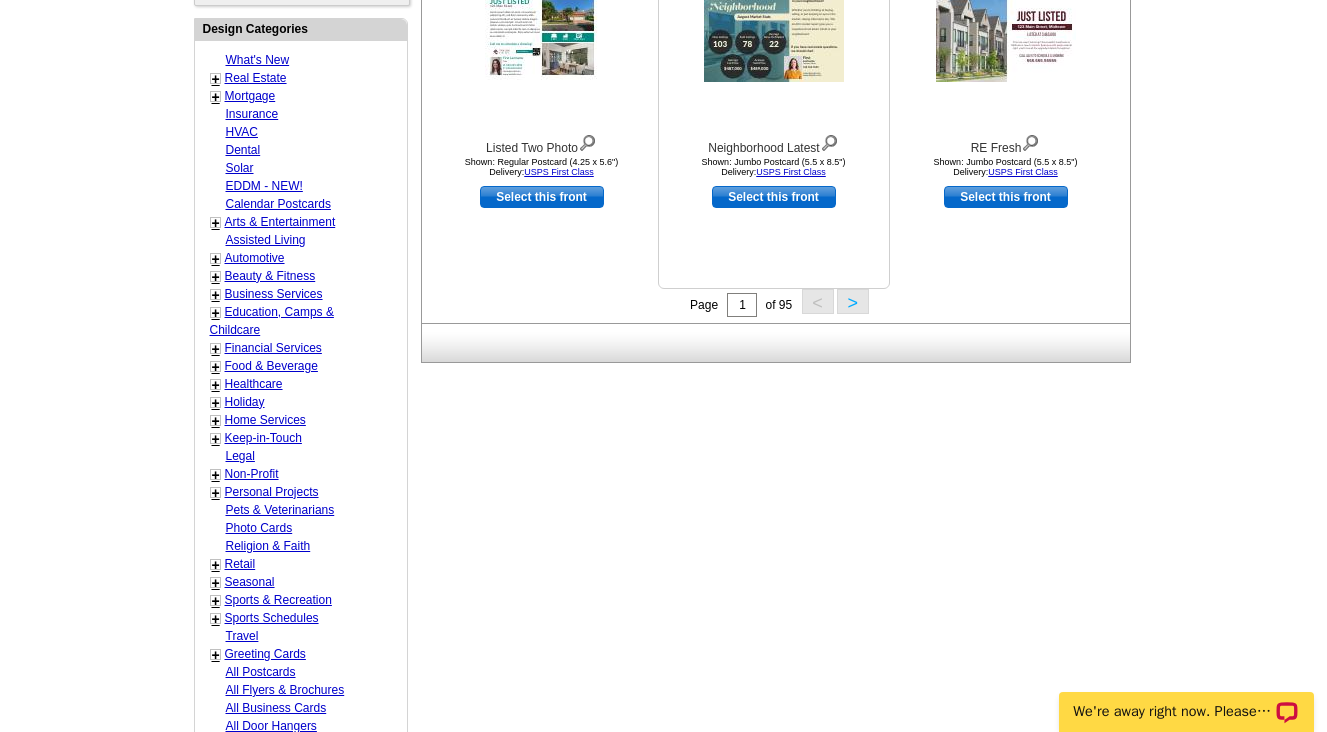 drag, startPoint x: 859, startPoint y: 309, endPoint x: 875, endPoint y: 269, distance: 43.081318 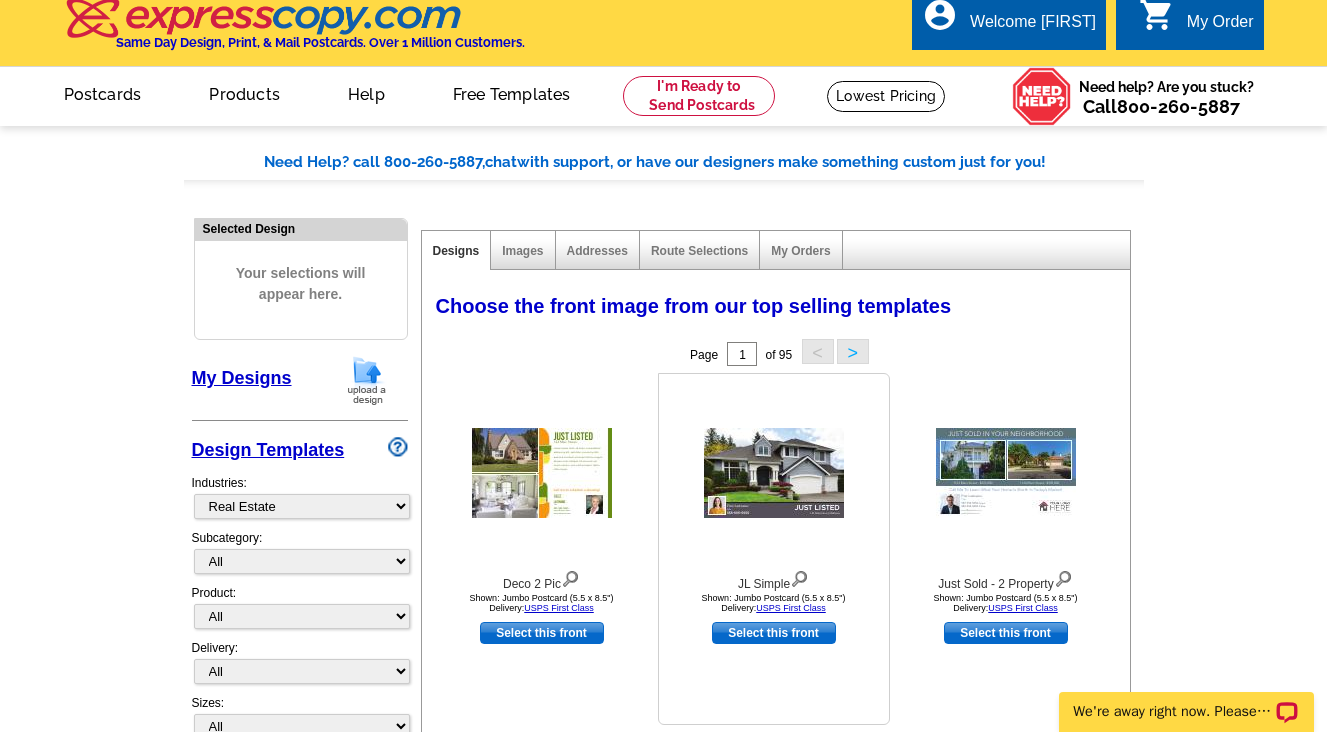 scroll, scrollTop: 0, scrollLeft: 0, axis: both 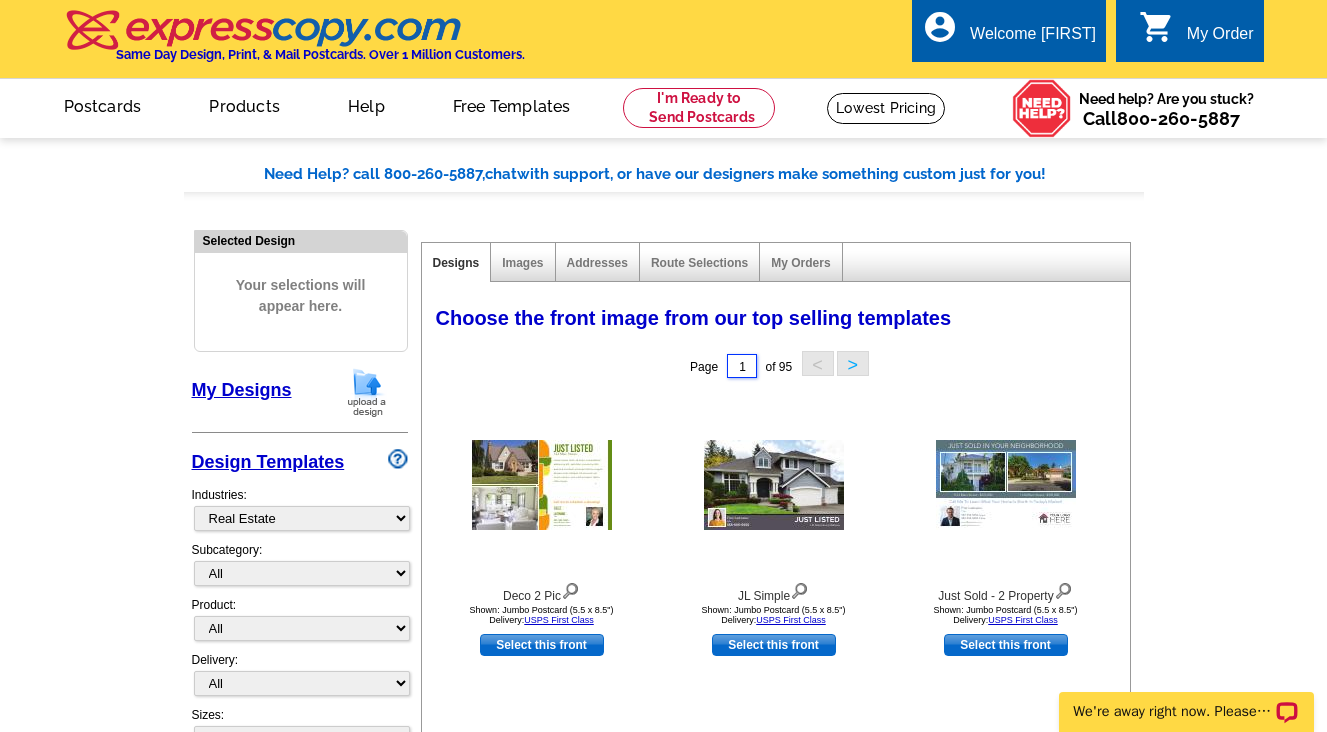 drag, startPoint x: 751, startPoint y: 366, endPoint x: 696, endPoint y: 361, distance: 55.226807 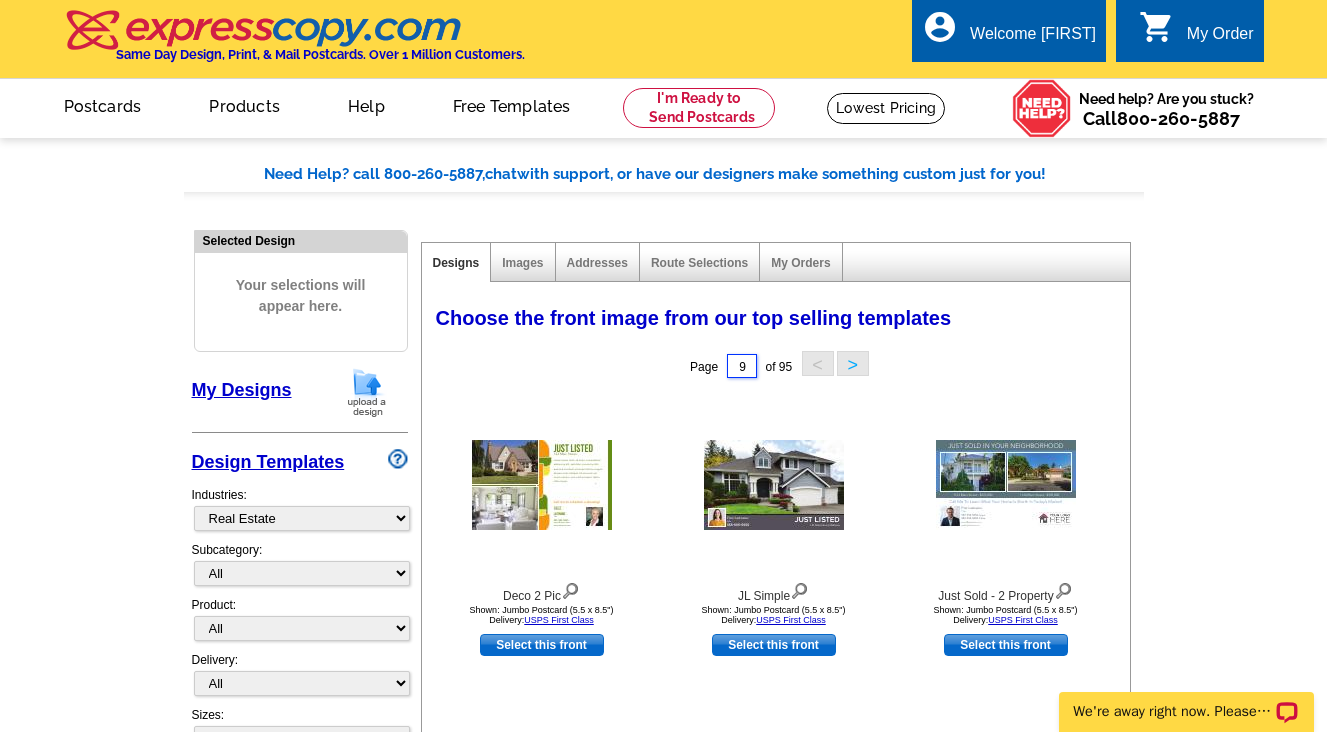 type on "95" 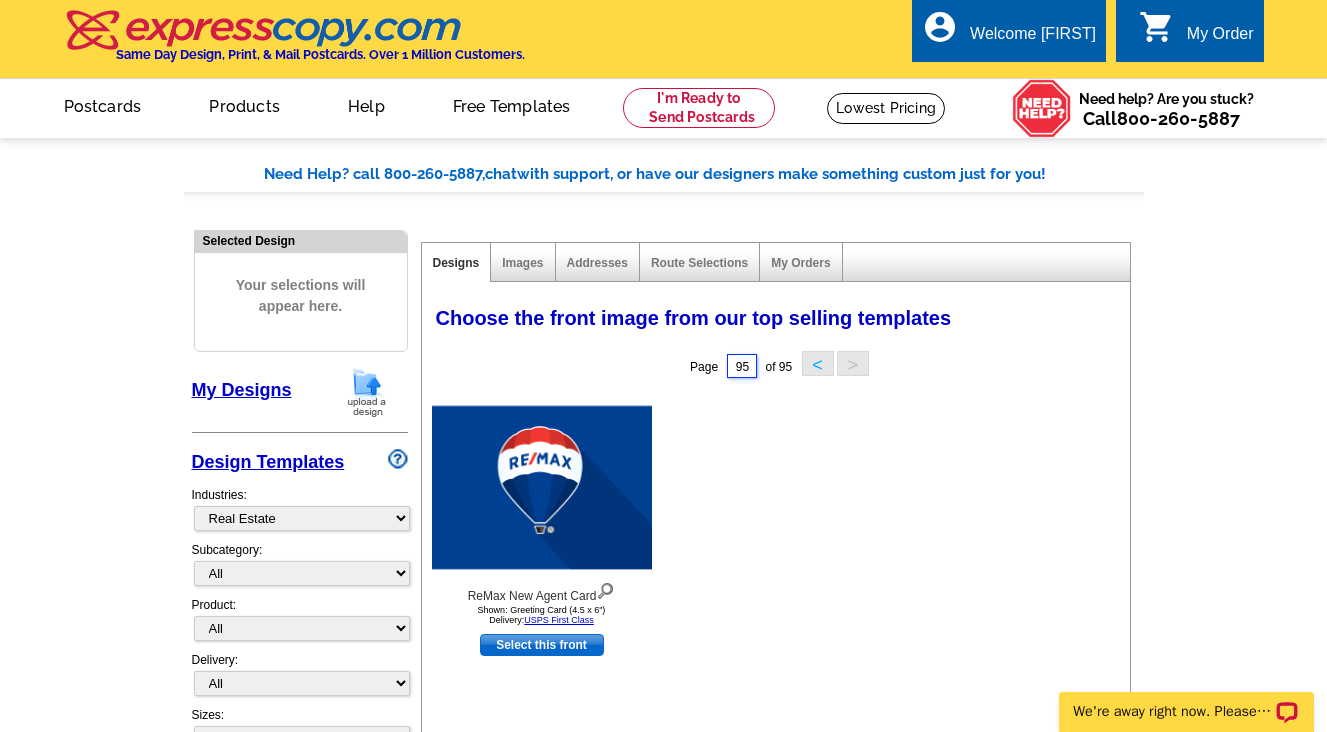 drag, startPoint x: 752, startPoint y: 372, endPoint x: 694, endPoint y: 364, distance: 58.549126 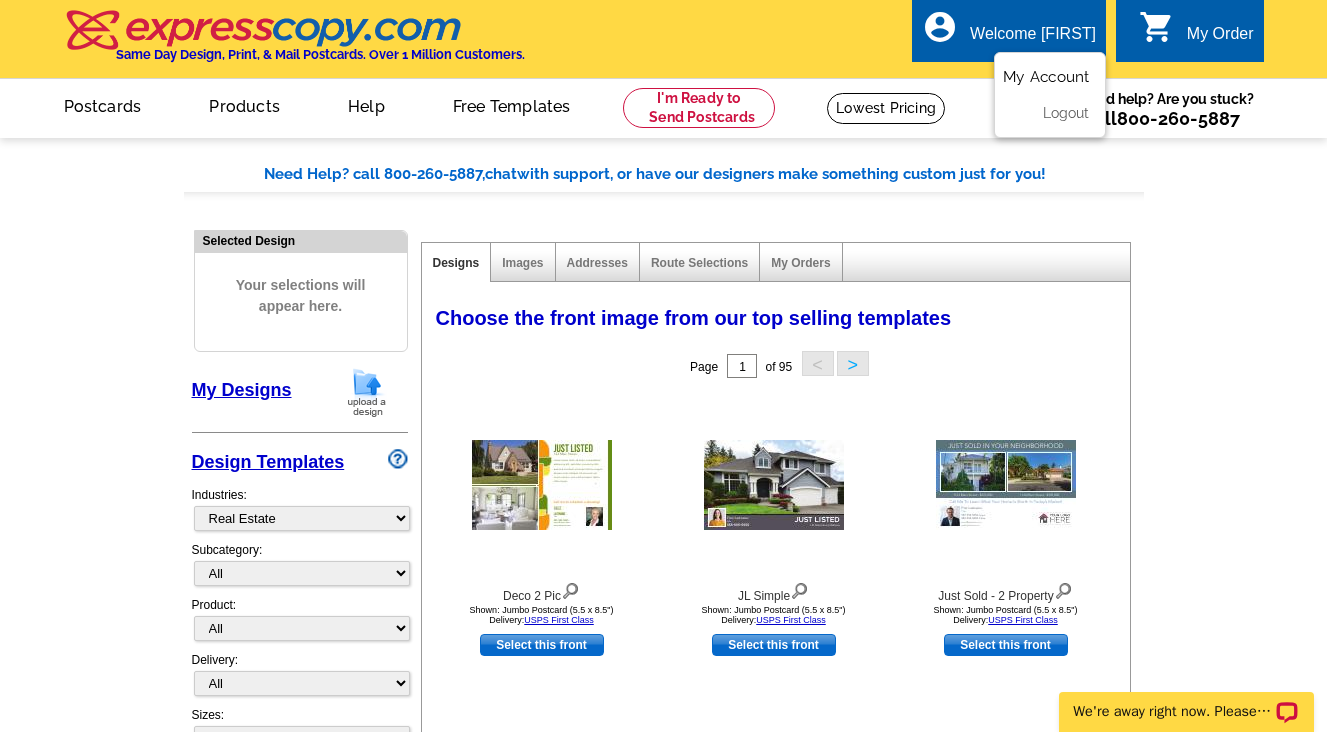 click on "My Account" at bounding box center (1046, 77) 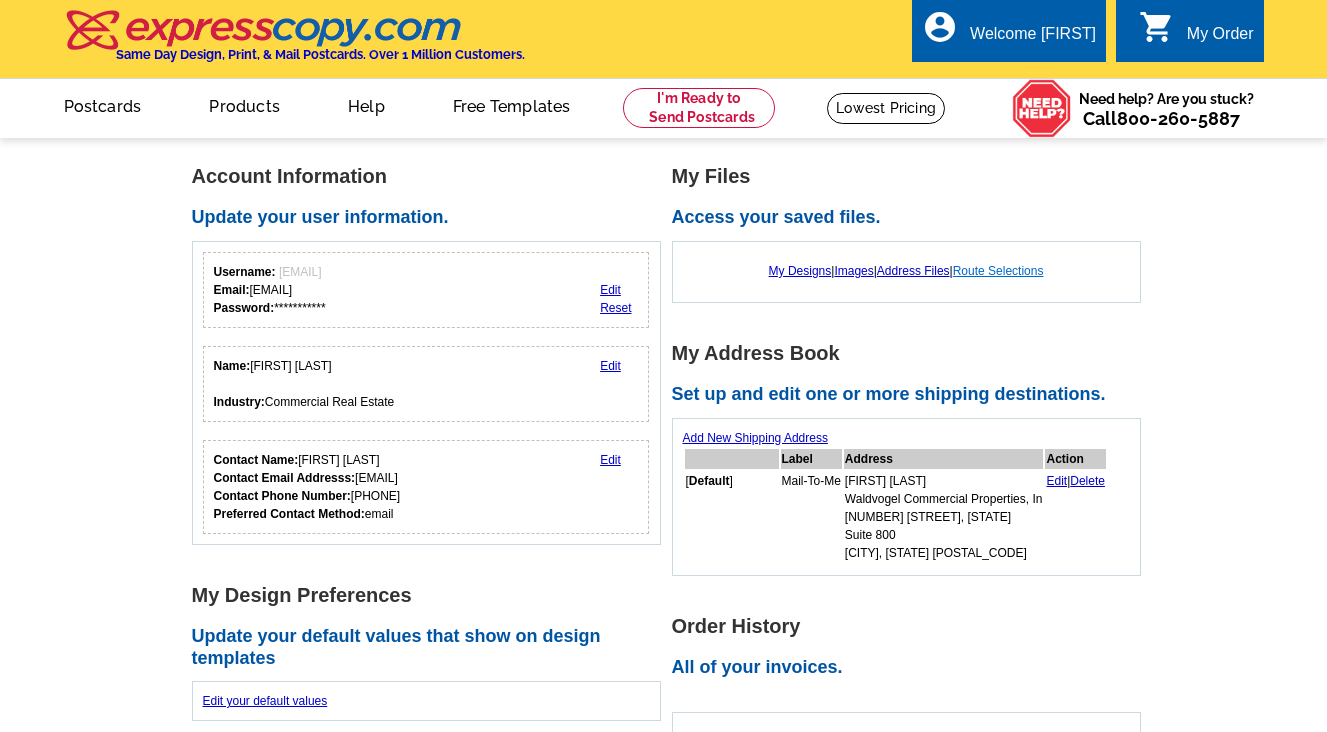 scroll, scrollTop: 0, scrollLeft: 0, axis: both 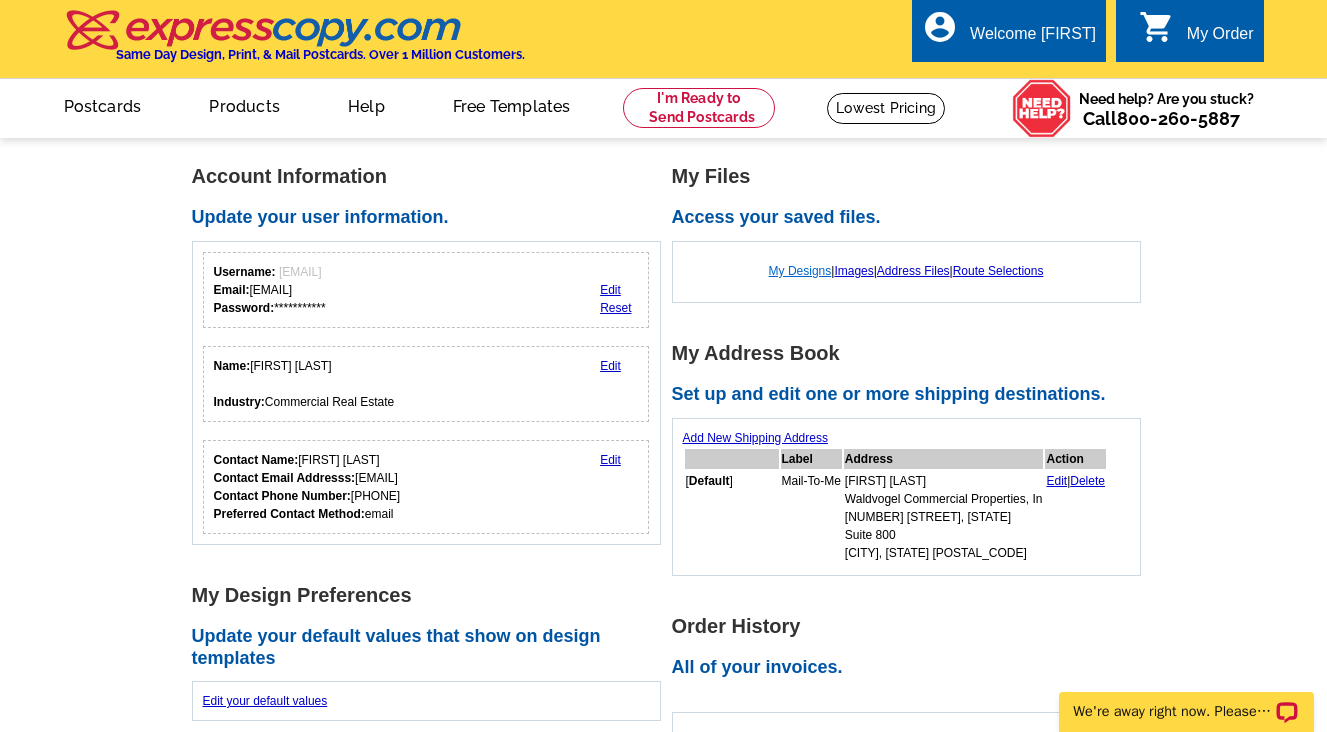 click on "My Designs" at bounding box center [800, 271] 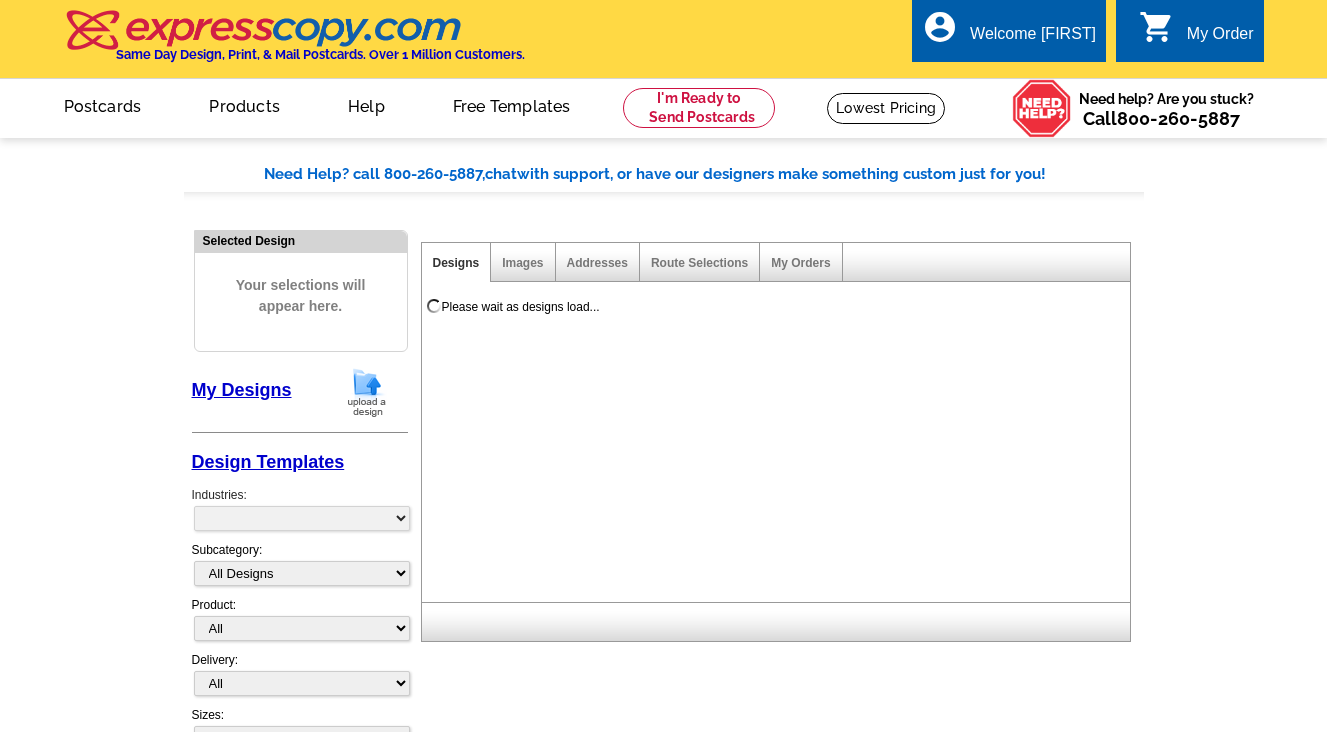 scroll, scrollTop: 0, scrollLeft: 0, axis: both 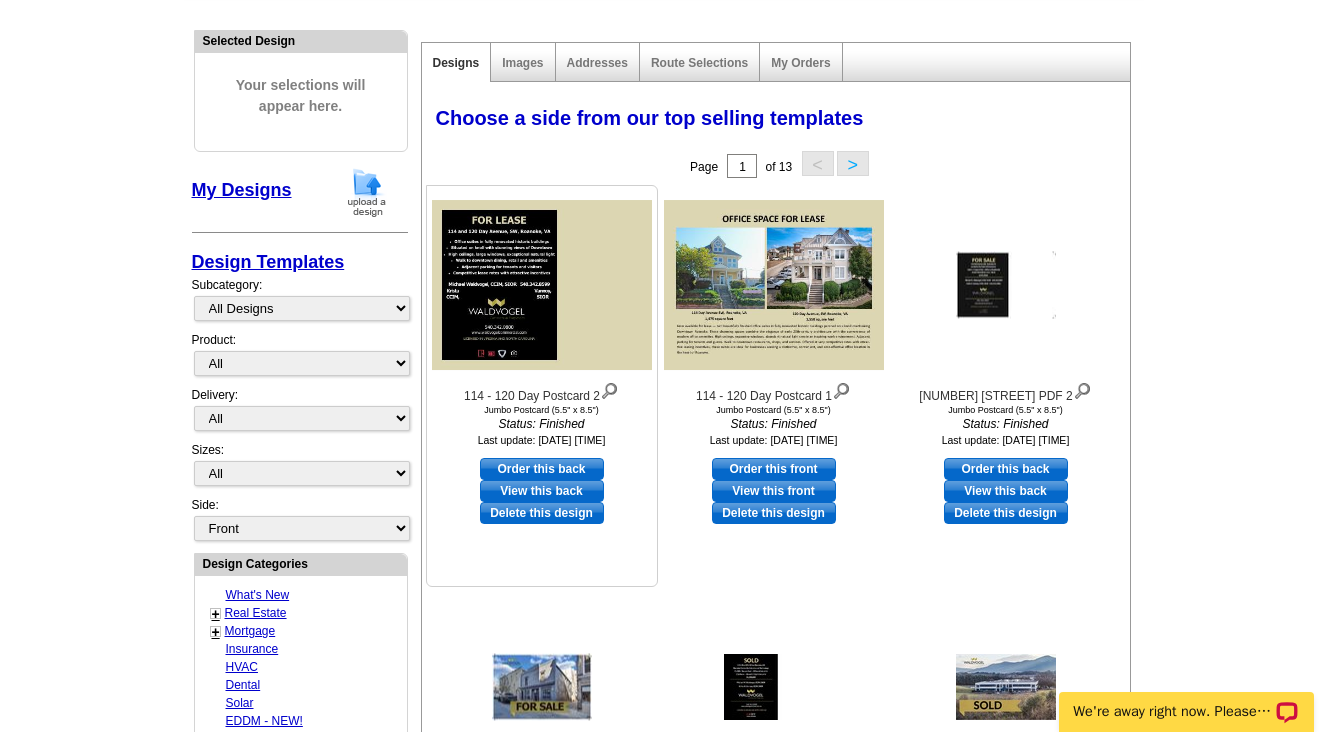 click on "View this back" at bounding box center (542, 491) 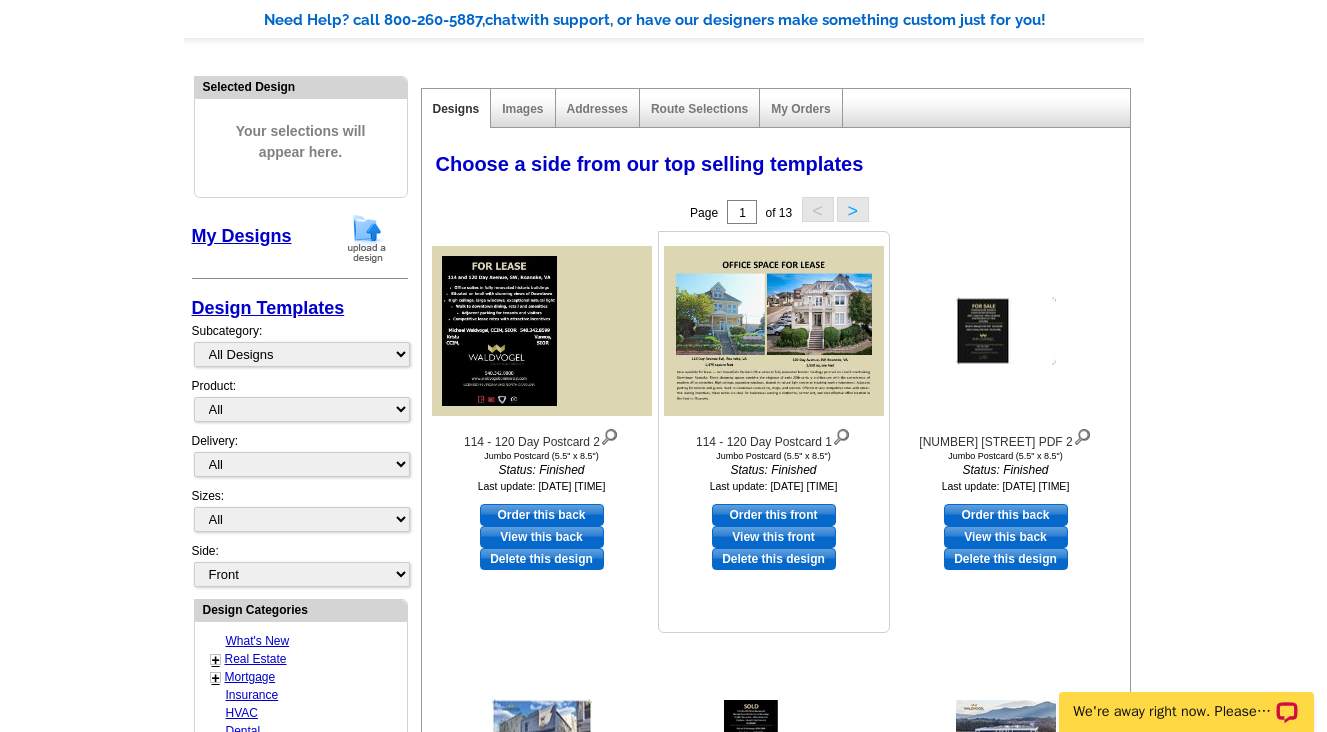 scroll, scrollTop: 200, scrollLeft: 0, axis: vertical 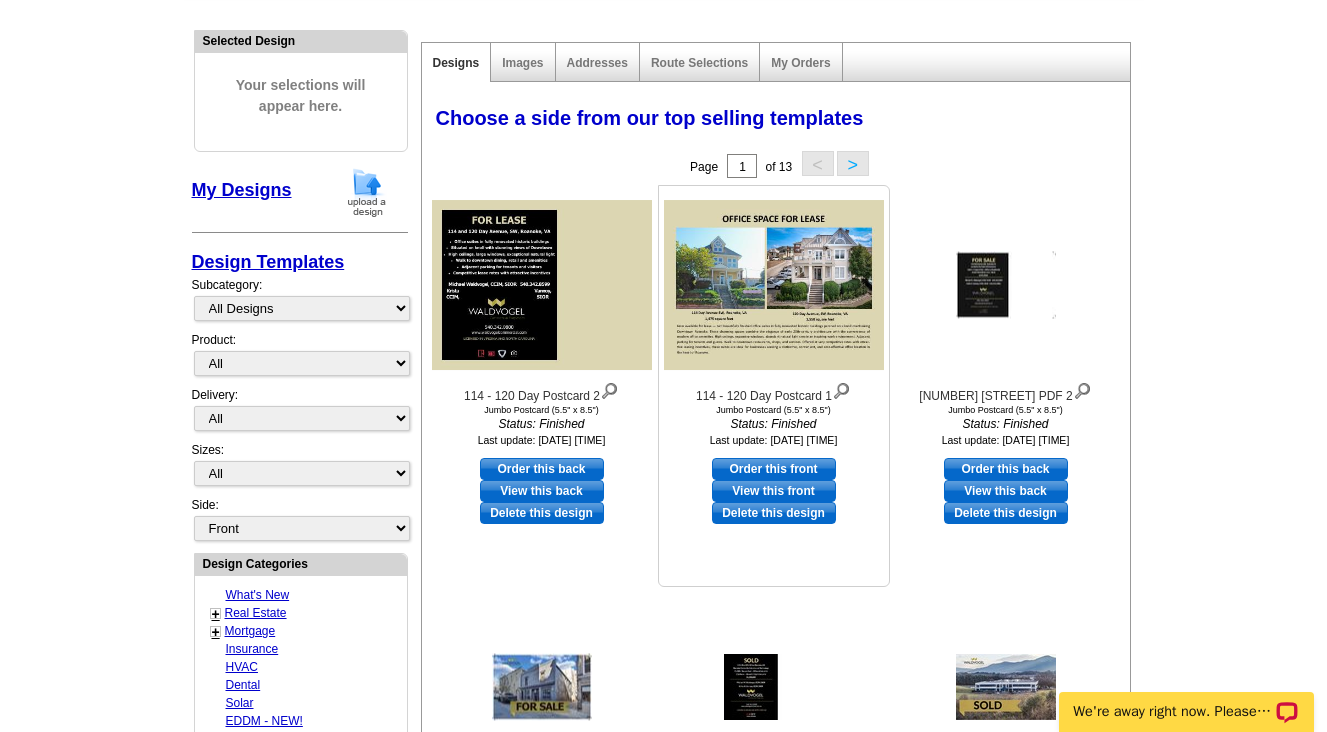 click on "View this front" at bounding box center (774, 491) 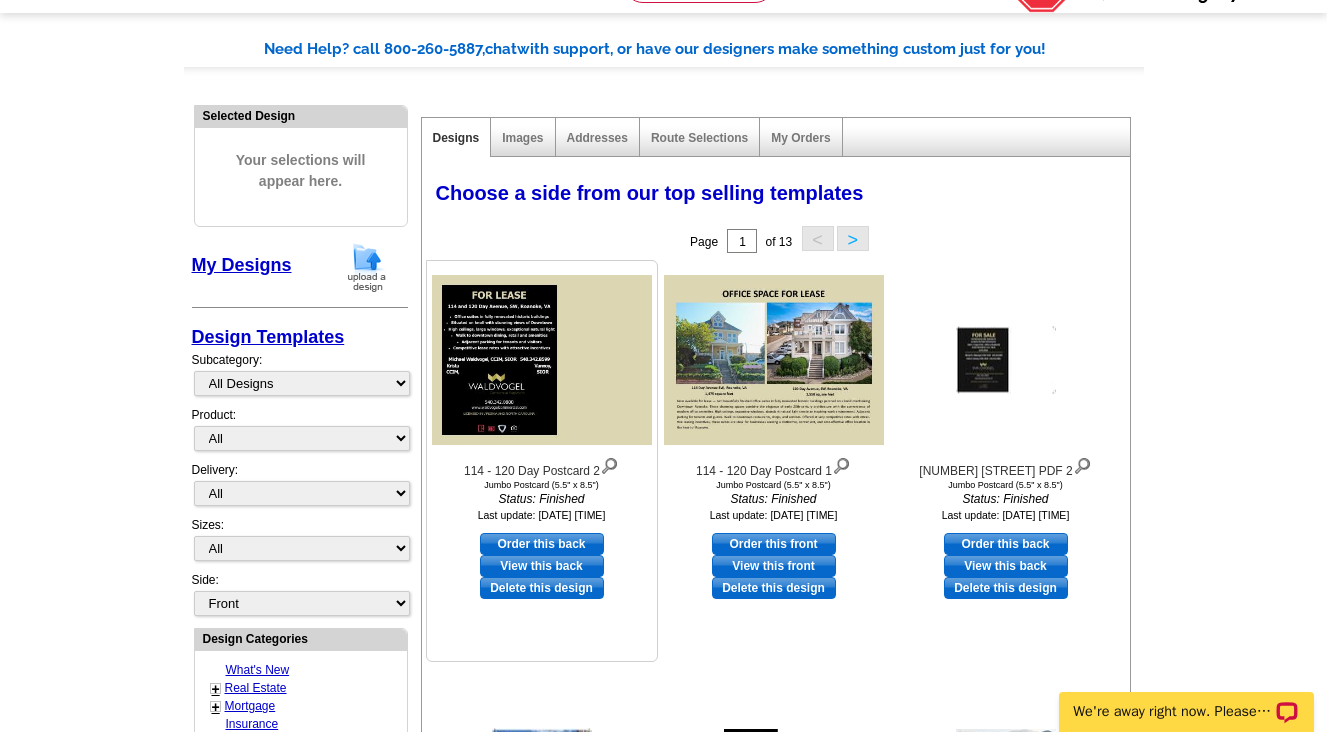 scroll, scrollTop: 100, scrollLeft: 0, axis: vertical 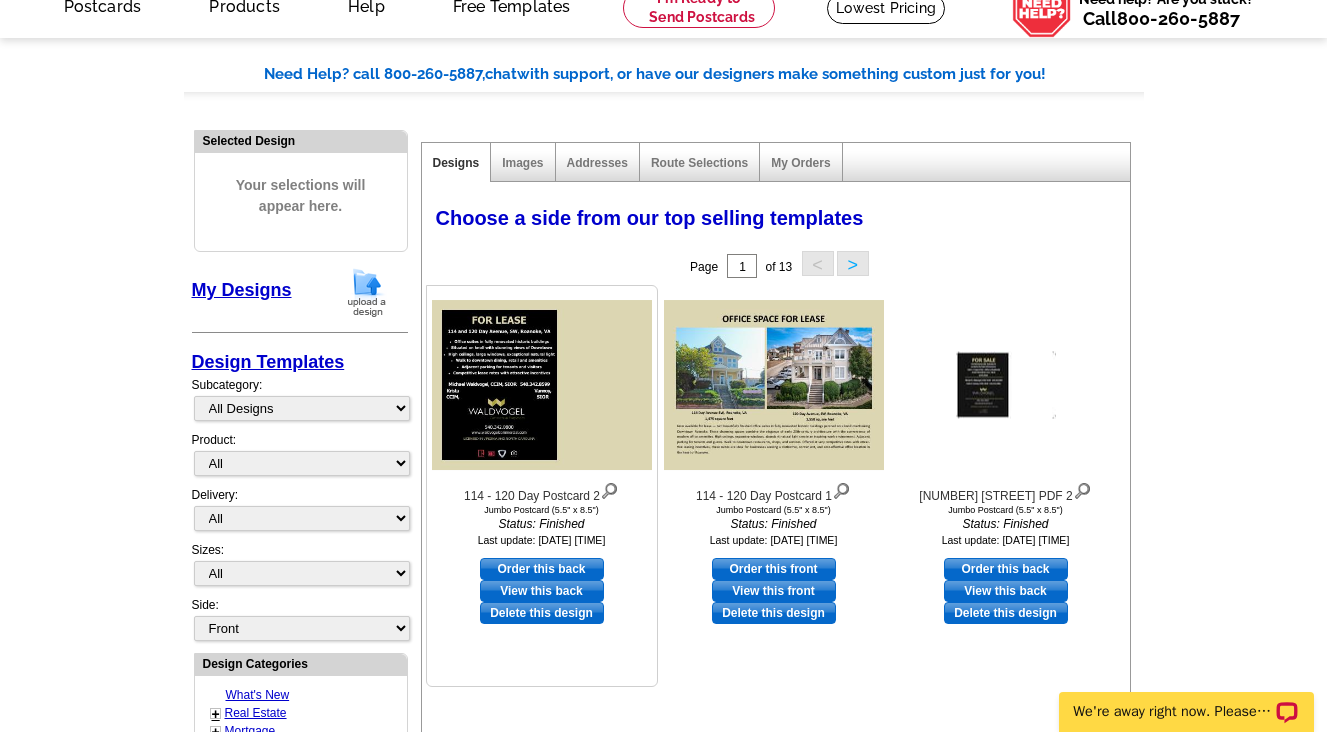 click at bounding box center [542, 385] 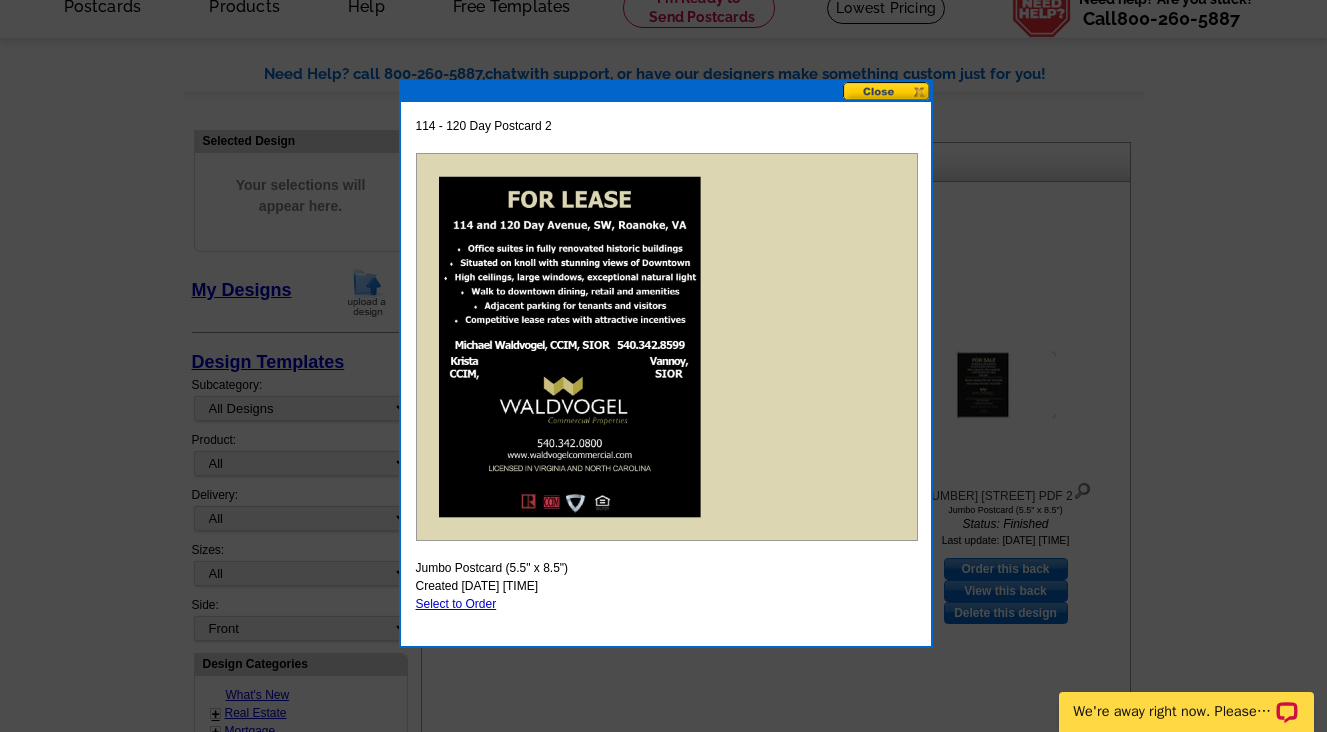 click at bounding box center [887, 91] 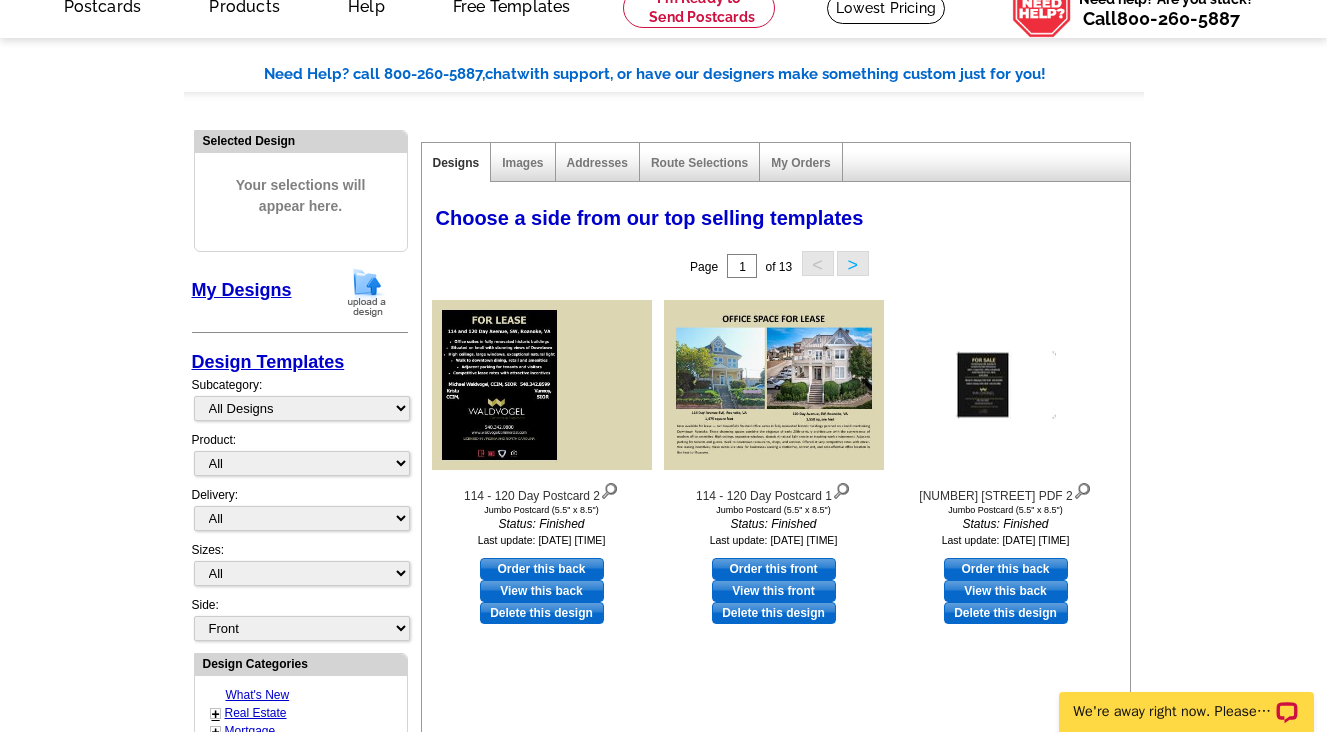 scroll, scrollTop: 0, scrollLeft: 0, axis: both 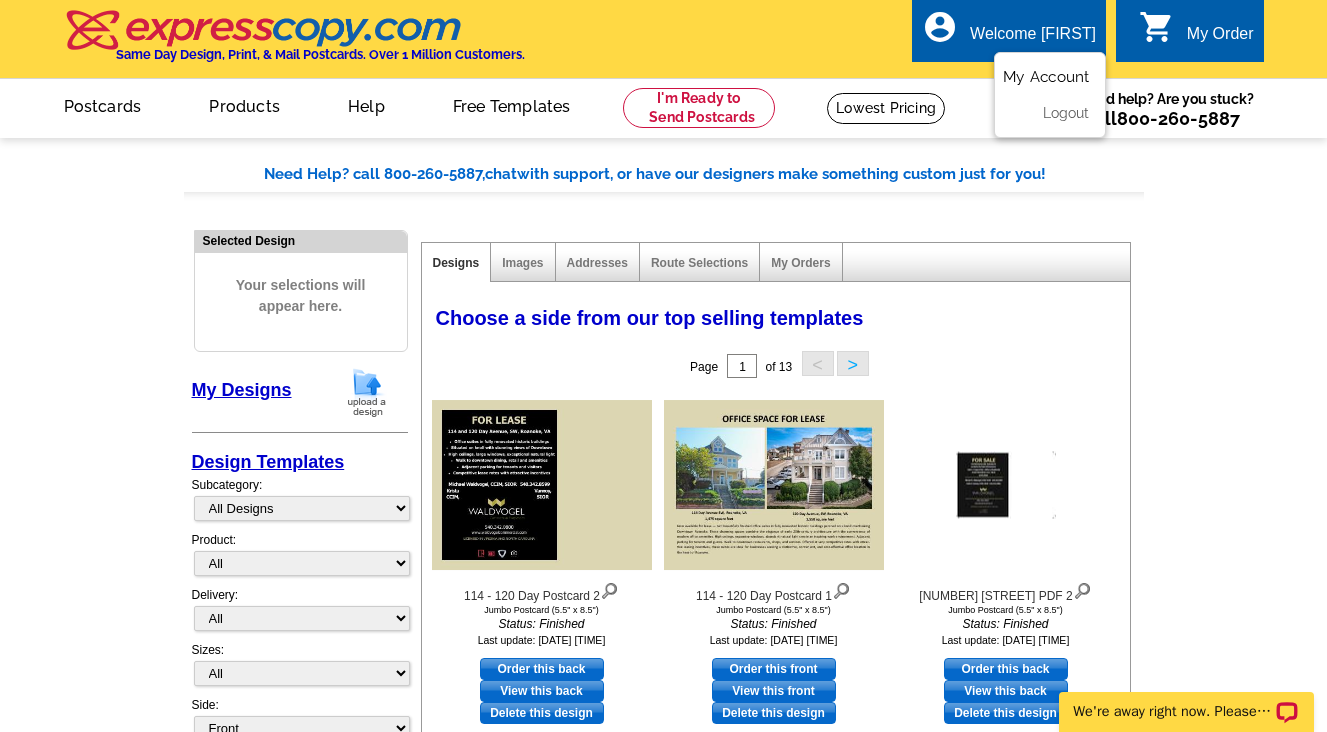 click on "My Account" at bounding box center (1046, 77) 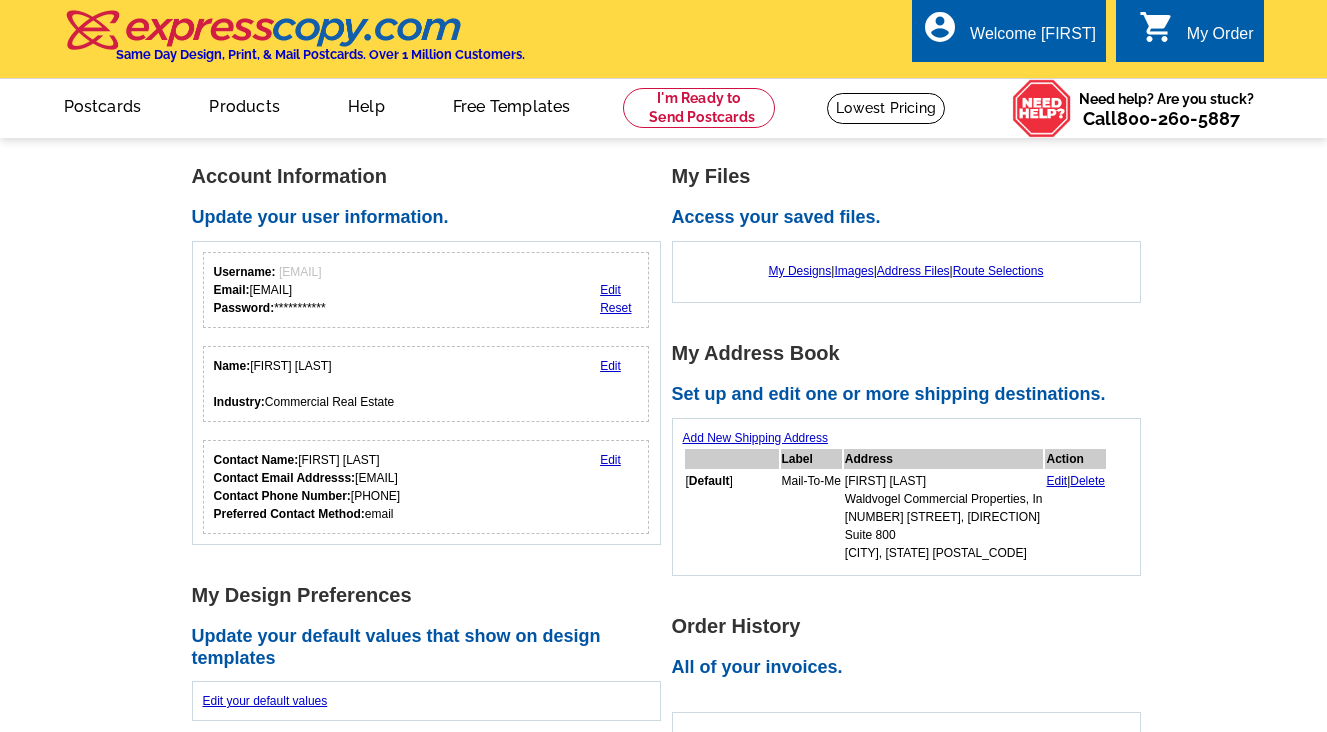 scroll, scrollTop: 0, scrollLeft: 0, axis: both 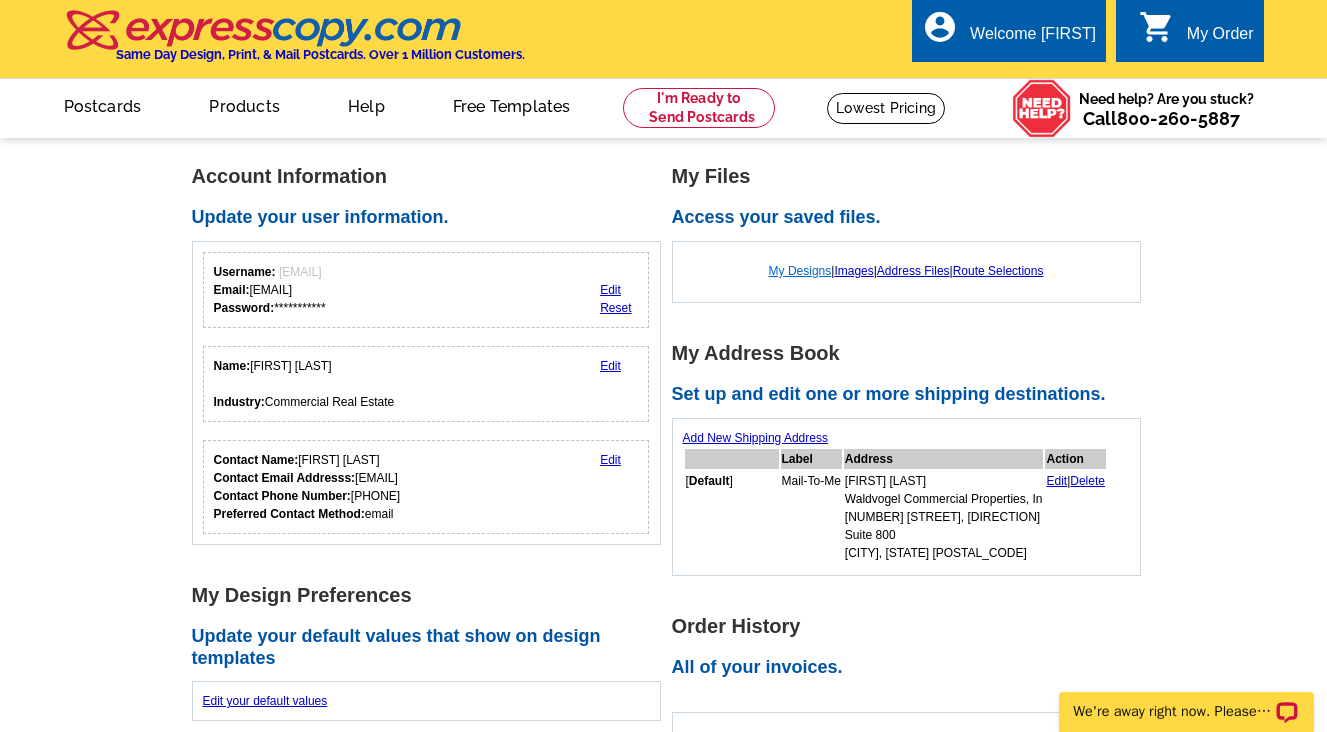 click on "My Designs" at bounding box center [800, 271] 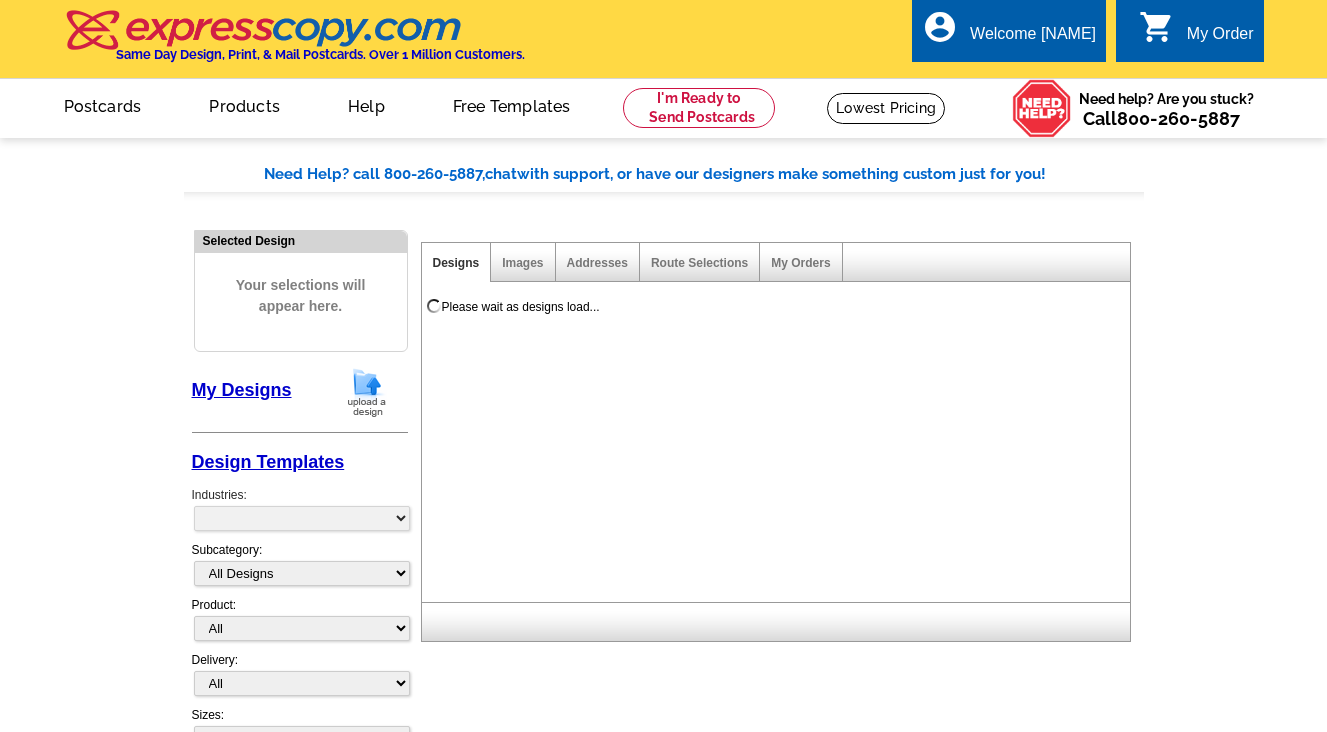 scroll, scrollTop: 0, scrollLeft: 0, axis: both 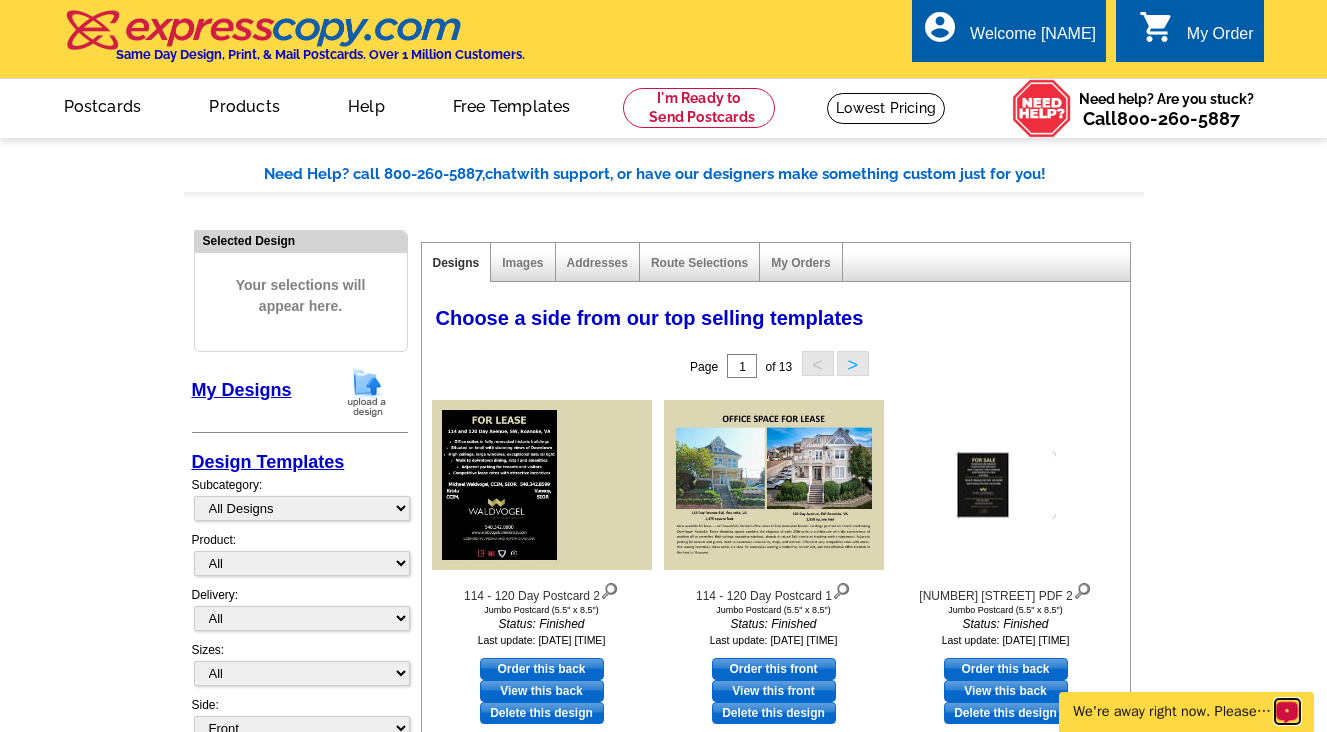 click at bounding box center [1287, 710] 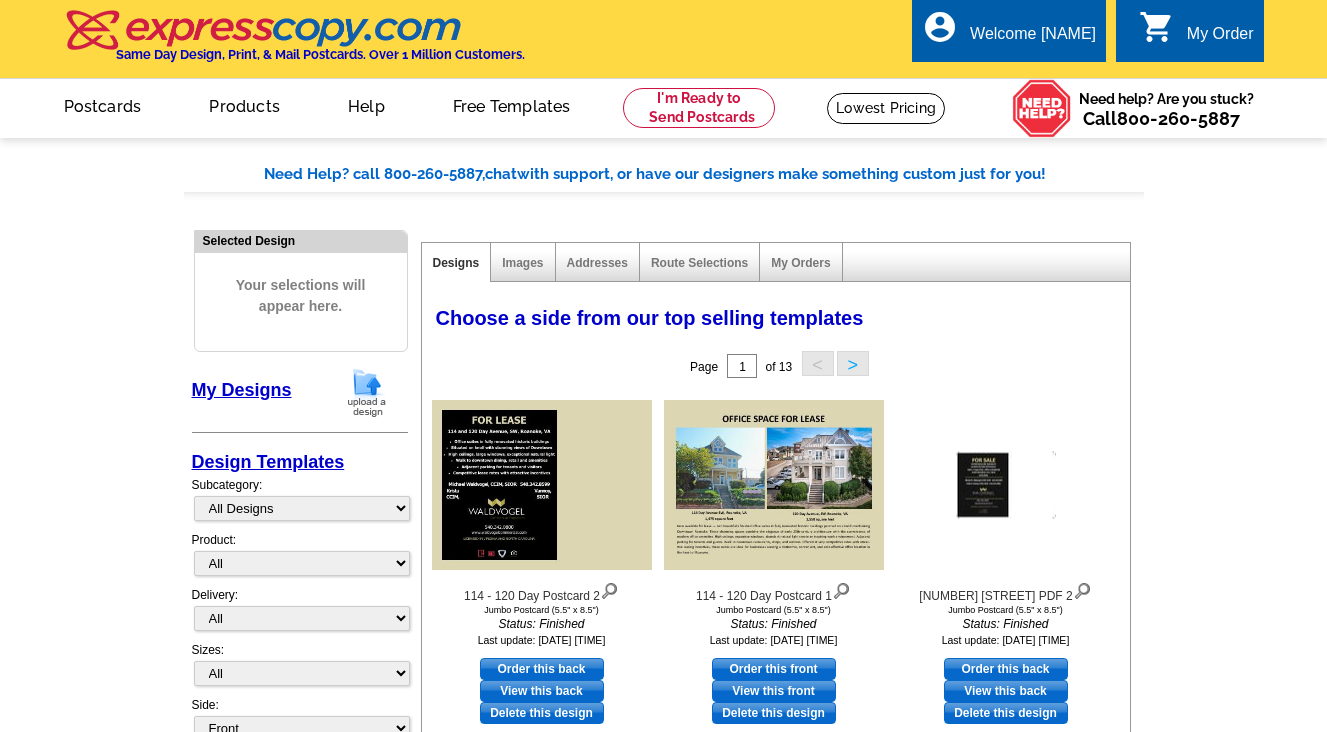 click on "Need Help? call 800-260-5887,  chat  with support, or have our designers make something custom just for you!
Got it, no need for the selection guide next time.
Show Results
Selected Design
Your selections will appear here.
My Designs
Design Templates
Industries:
What's New Real Estate Mortgage Insurance HVAC Dental Solar EDDM - NEW! Calendar Postcards Arts & Entertainment Assisted Living Automotive All" at bounding box center (663, 844) 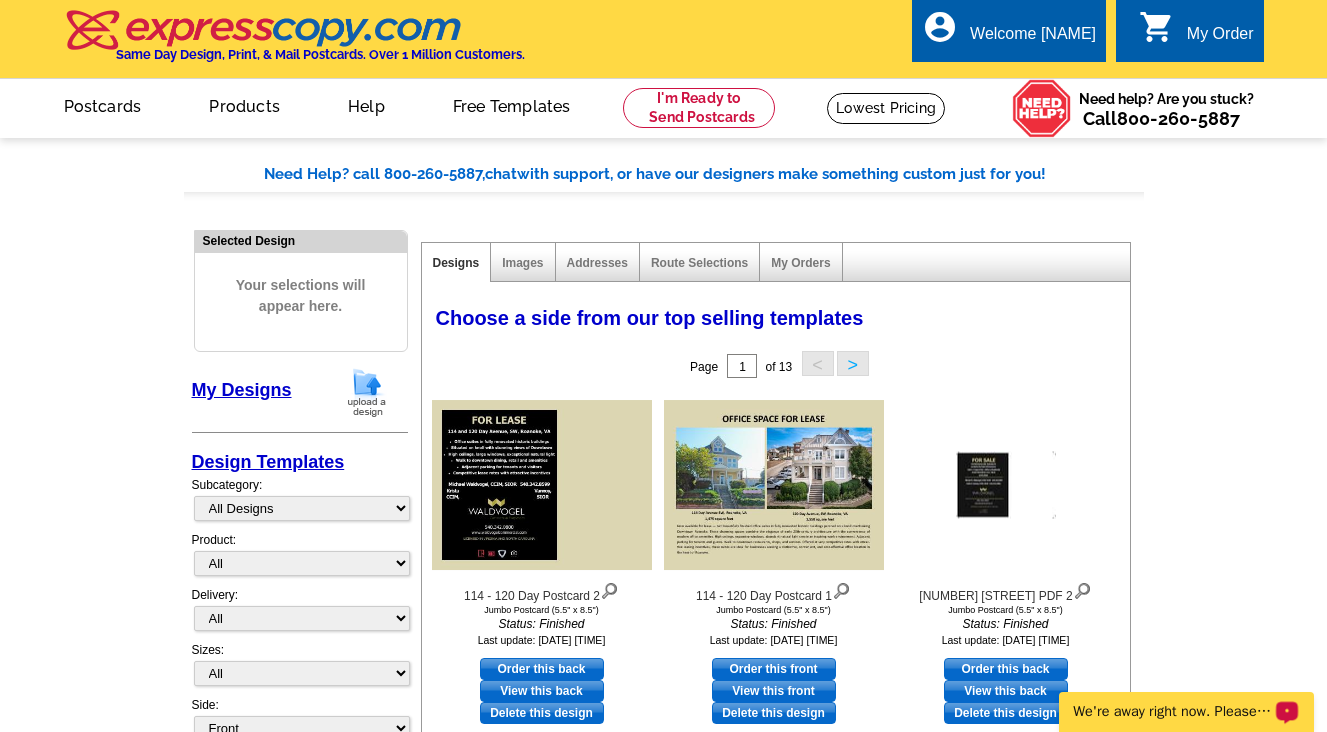 click on "We're away right now. Please check back later!" at bounding box center (1173, 712) 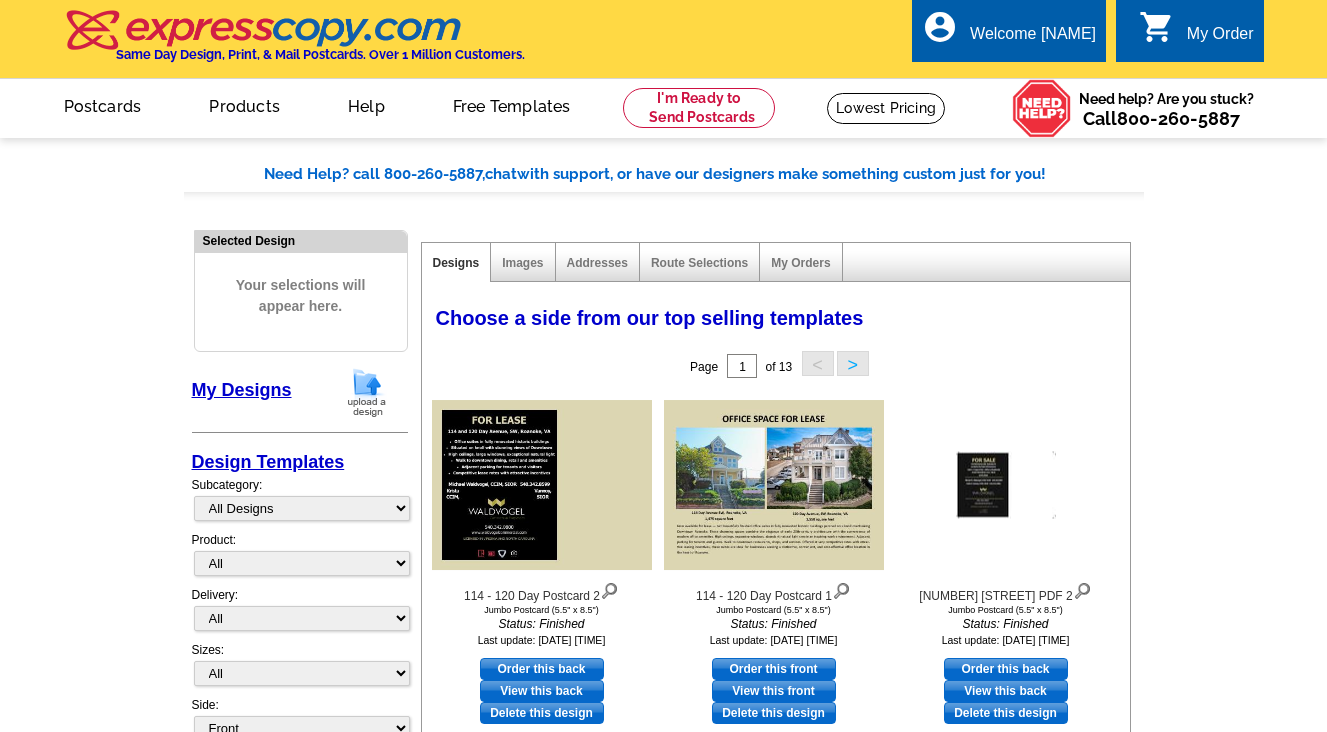 click on "Need Help? call 800-260-5887,  chat  with support, or have our designers make something custom just for you!
Got it, no need for the selection guide next time.
Show Results
Selected Design
Your selections will appear here.
My Designs
Design Templates
Industries:
What's New Real Estate Mortgage Insurance HVAC Dental Solar EDDM - NEW! Calendar Postcards Arts & Entertainment Assisted Living Automotive All" at bounding box center (663, 844) 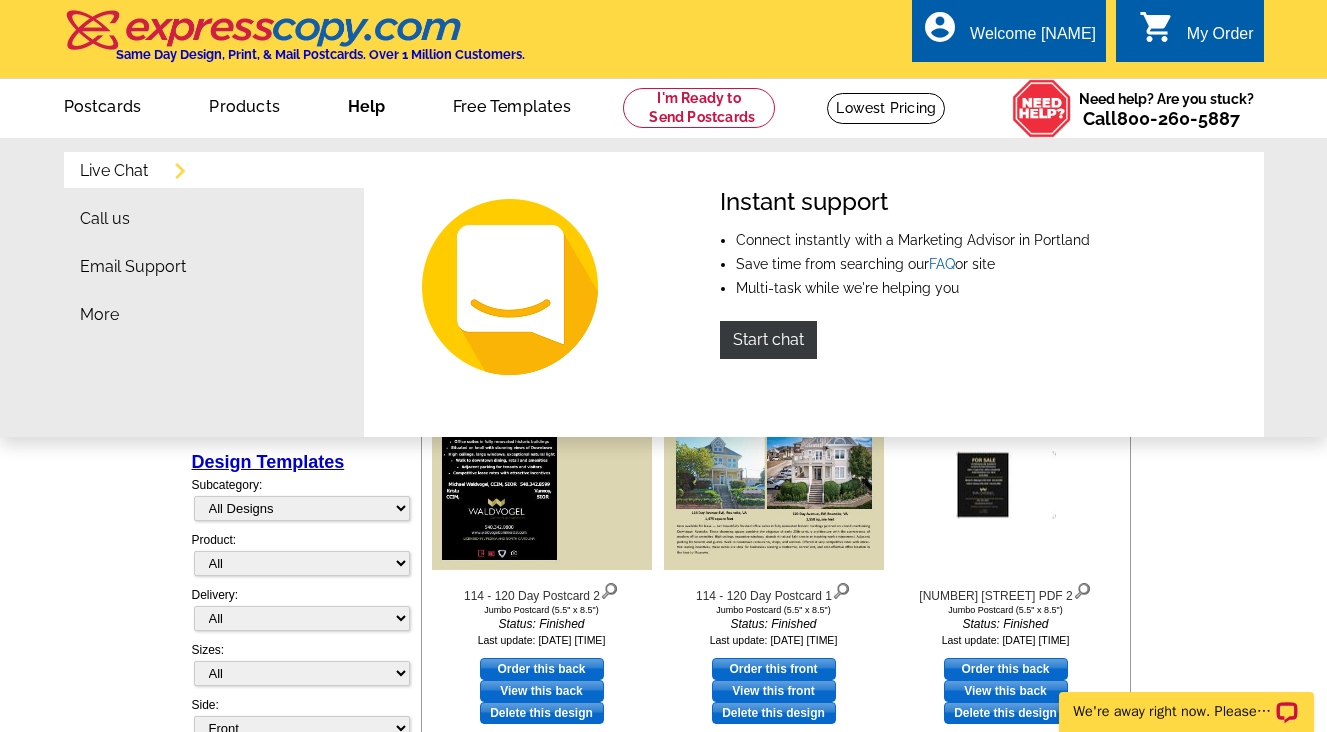 click on "Help" at bounding box center [366, 104] 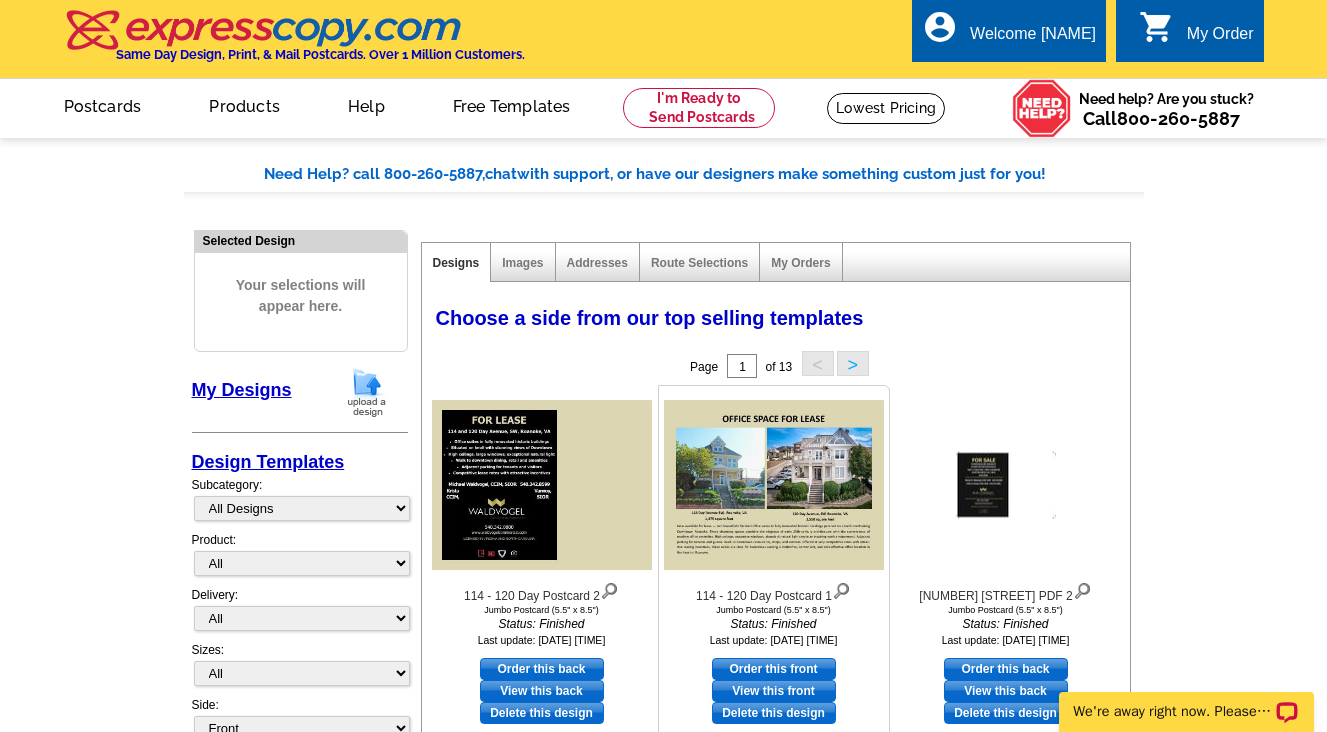 click at bounding box center (774, 485) 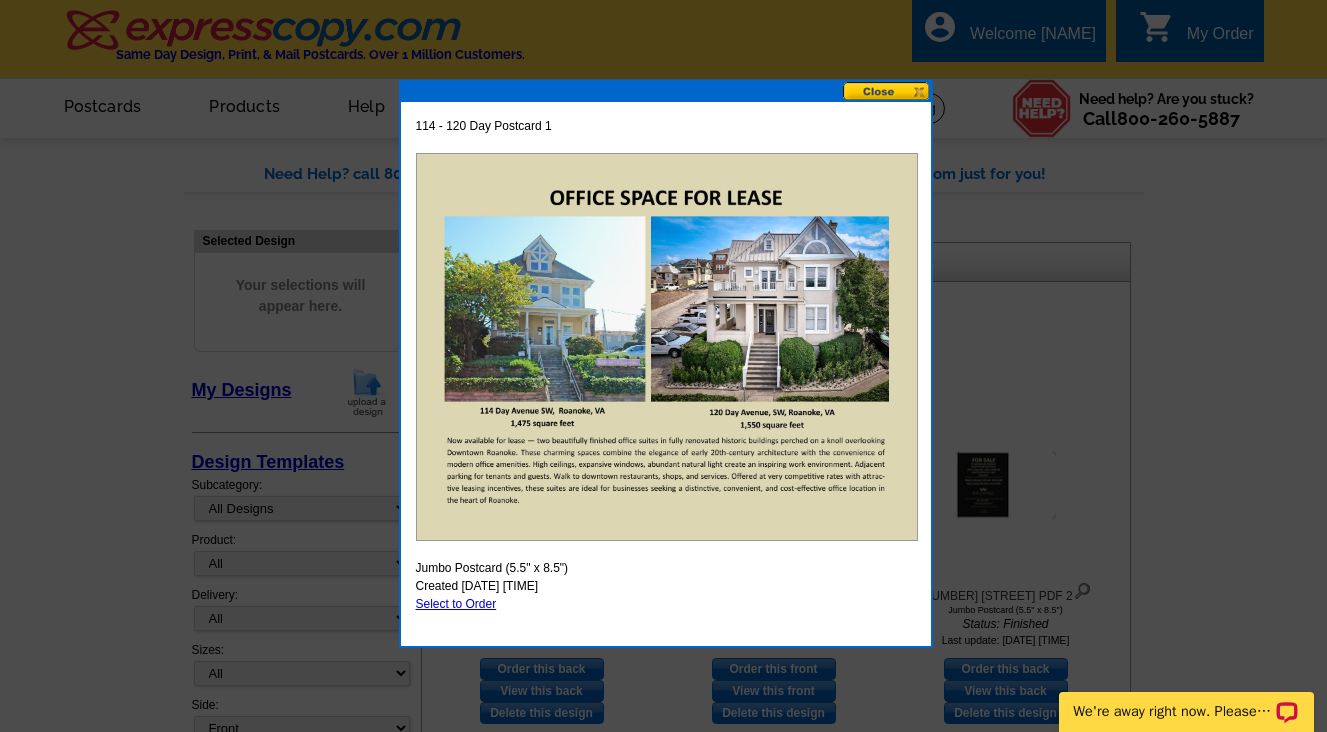 click at bounding box center [667, 347] 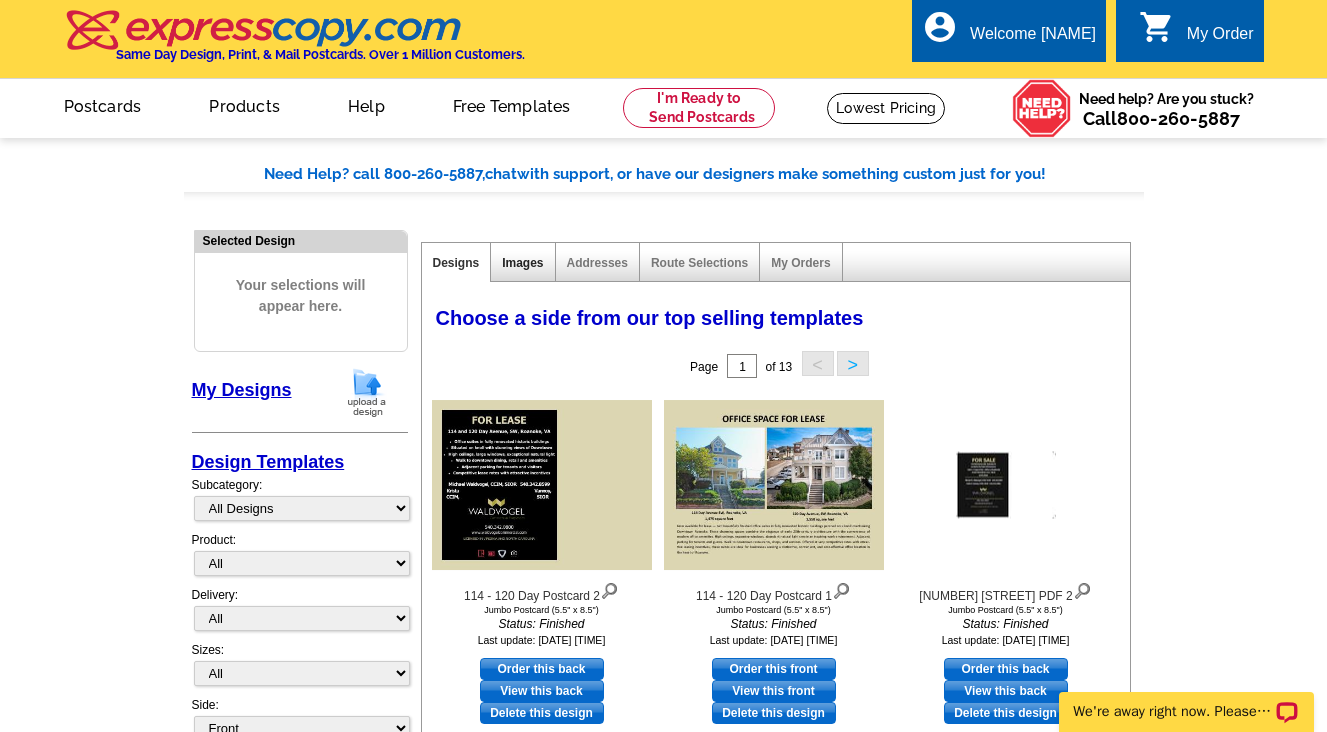 click on "Images" at bounding box center (522, 263) 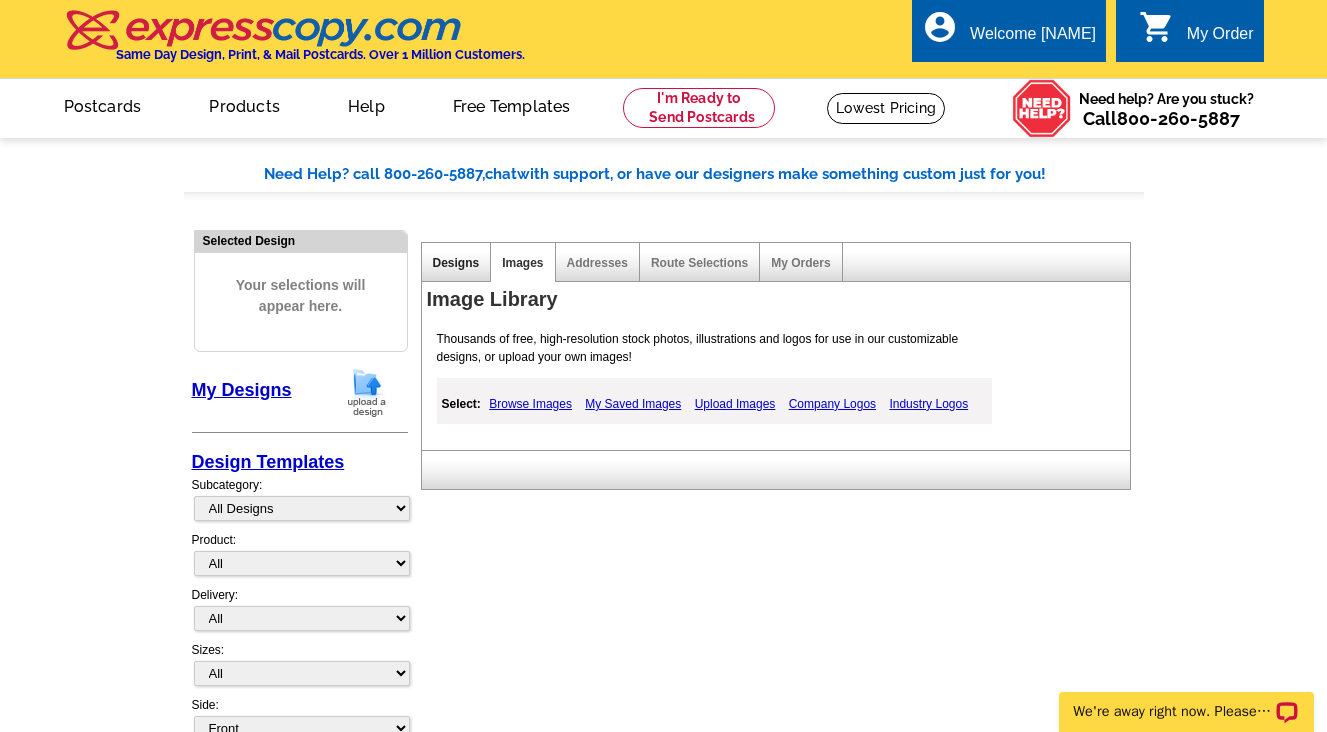 click on "Designs" at bounding box center (456, 263) 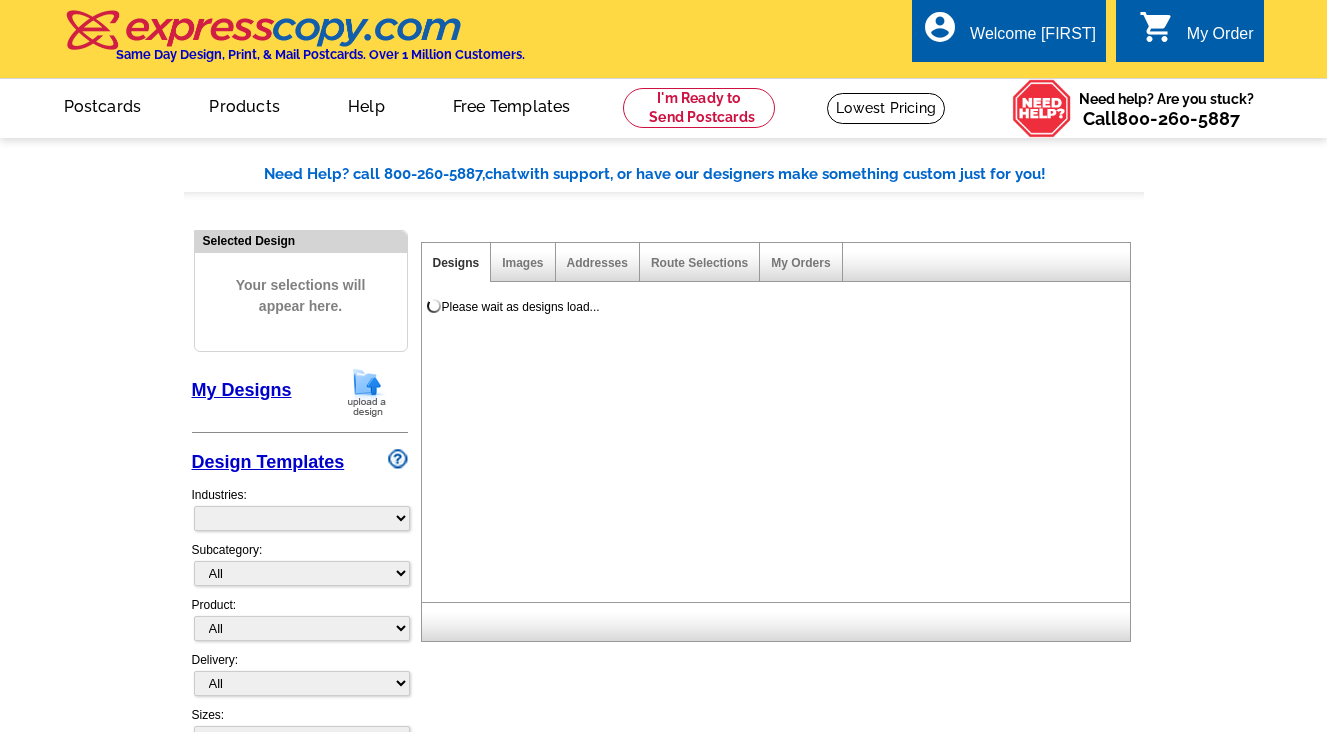 scroll, scrollTop: 0, scrollLeft: 0, axis: both 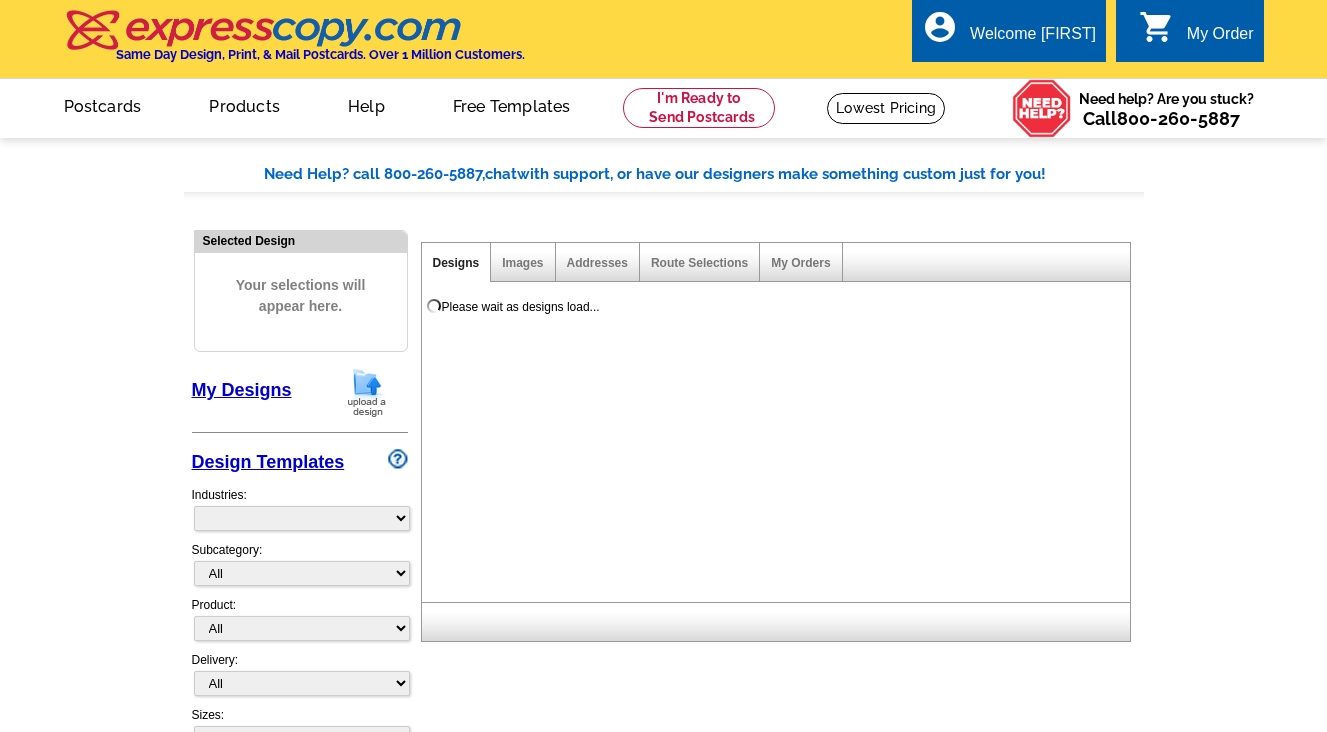 select on "785" 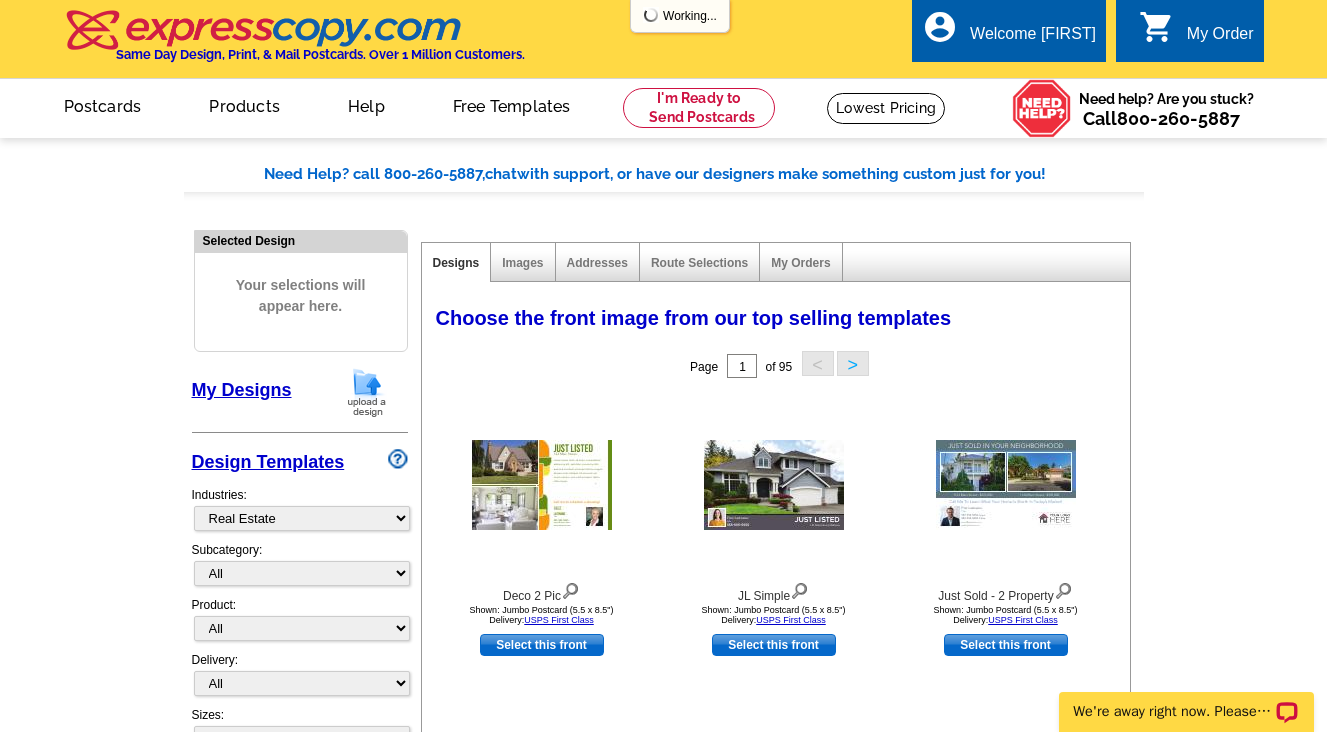 scroll, scrollTop: 0, scrollLeft: 0, axis: both 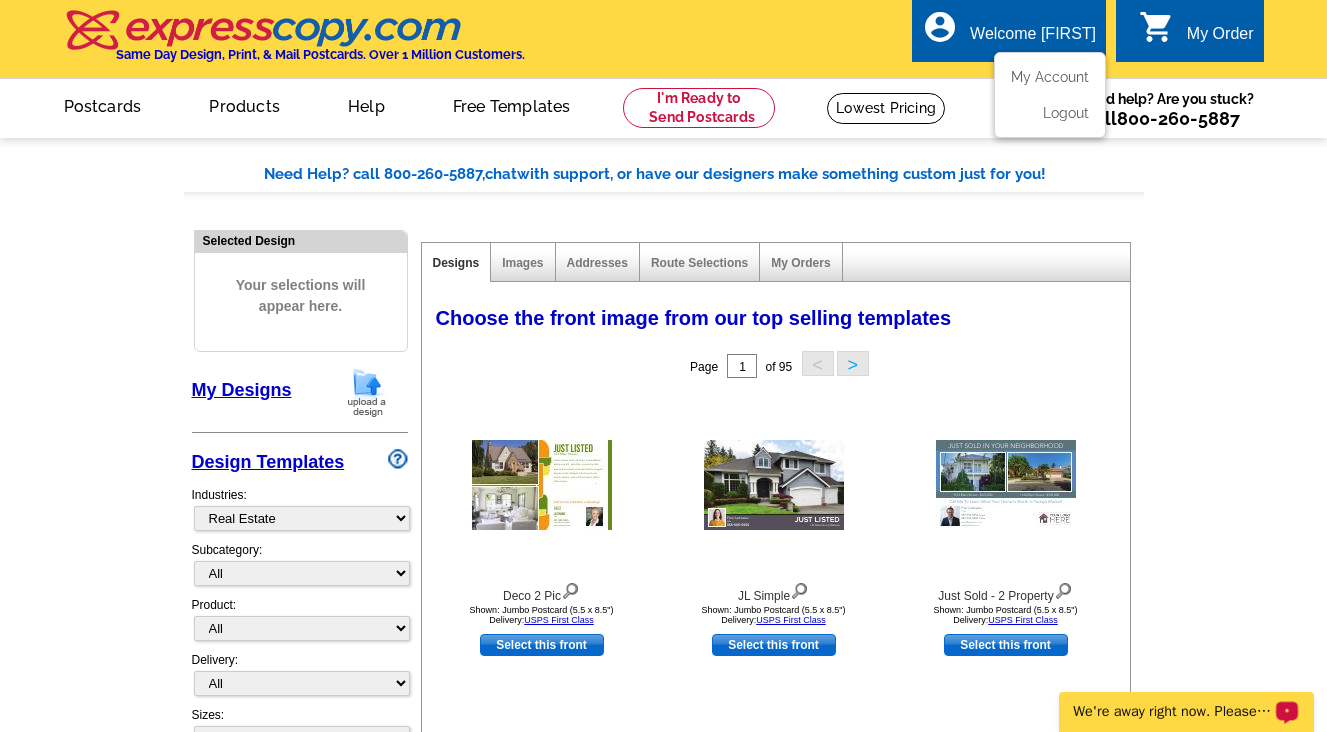 click on "Welcome [FIRST]" at bounding box center (1033, 39) 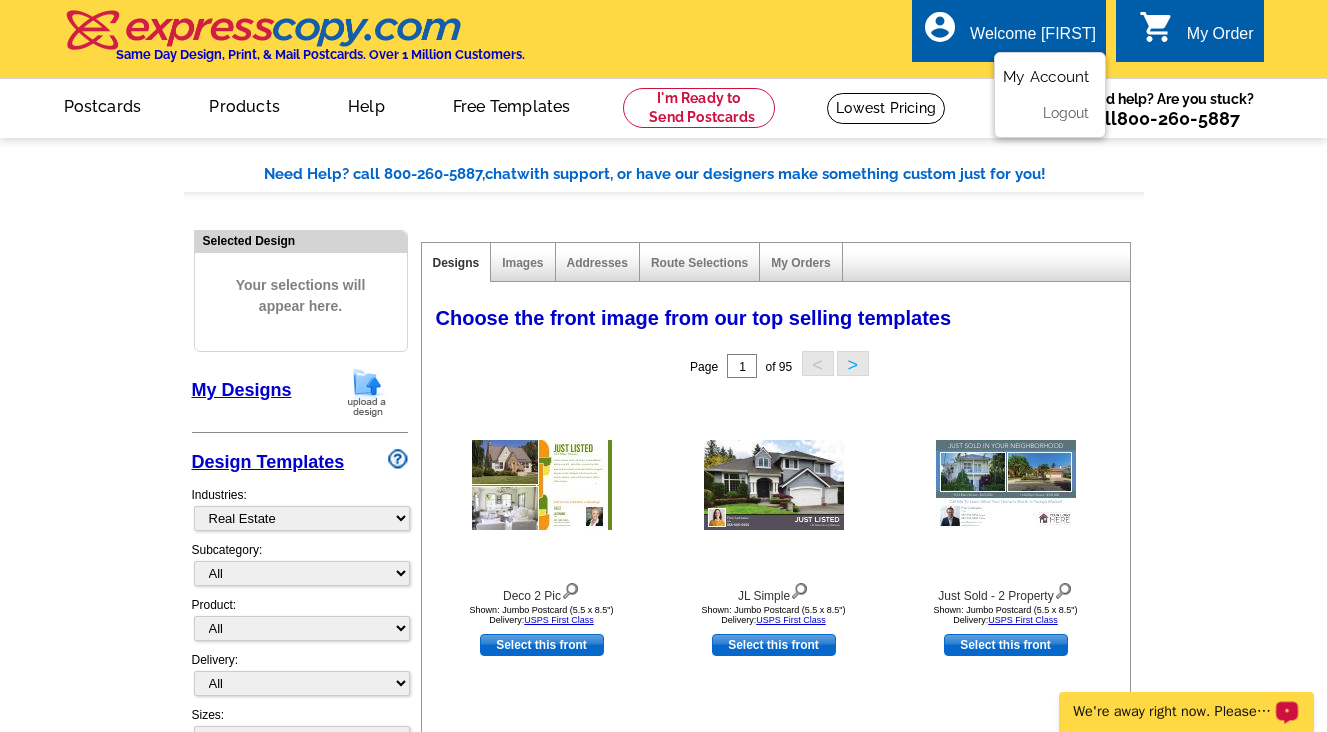 click on "My Account" at bounding box center (1046, 77) 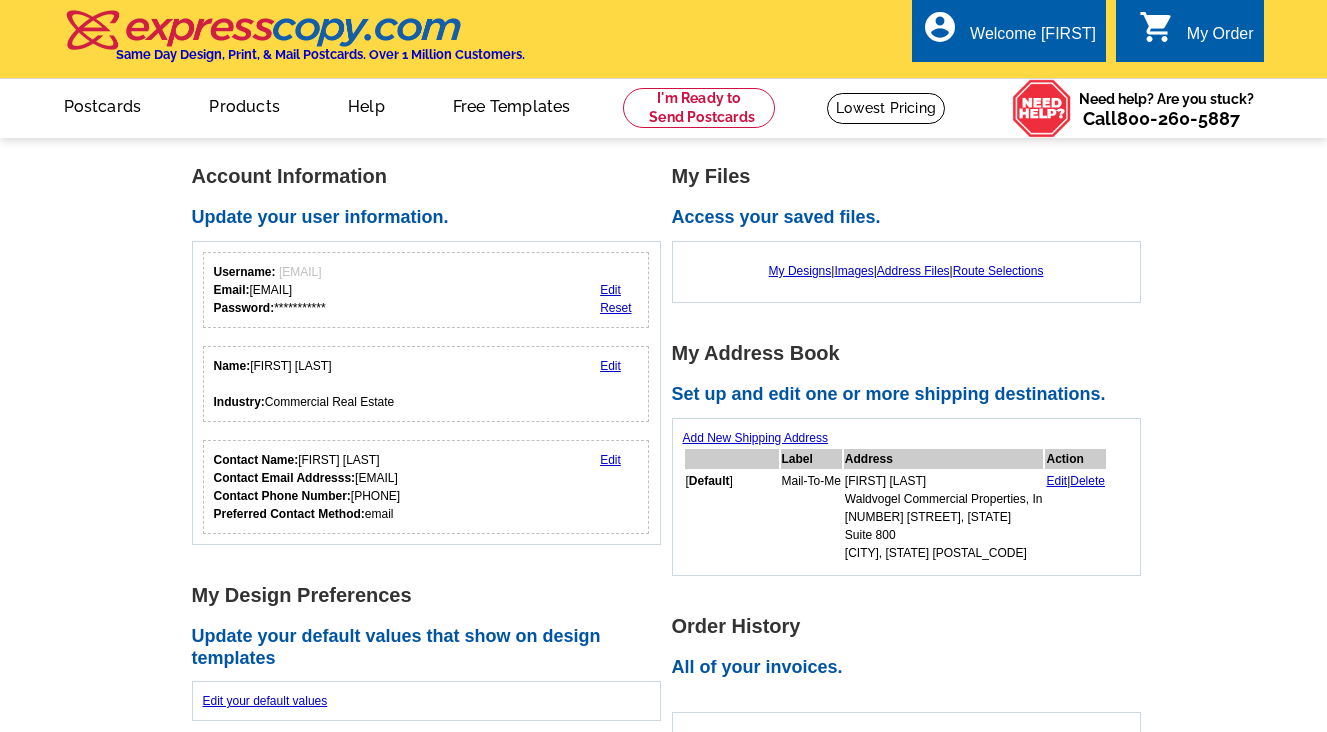 scroll, scrollTop: 0, scrollLeft: 0, axis: both 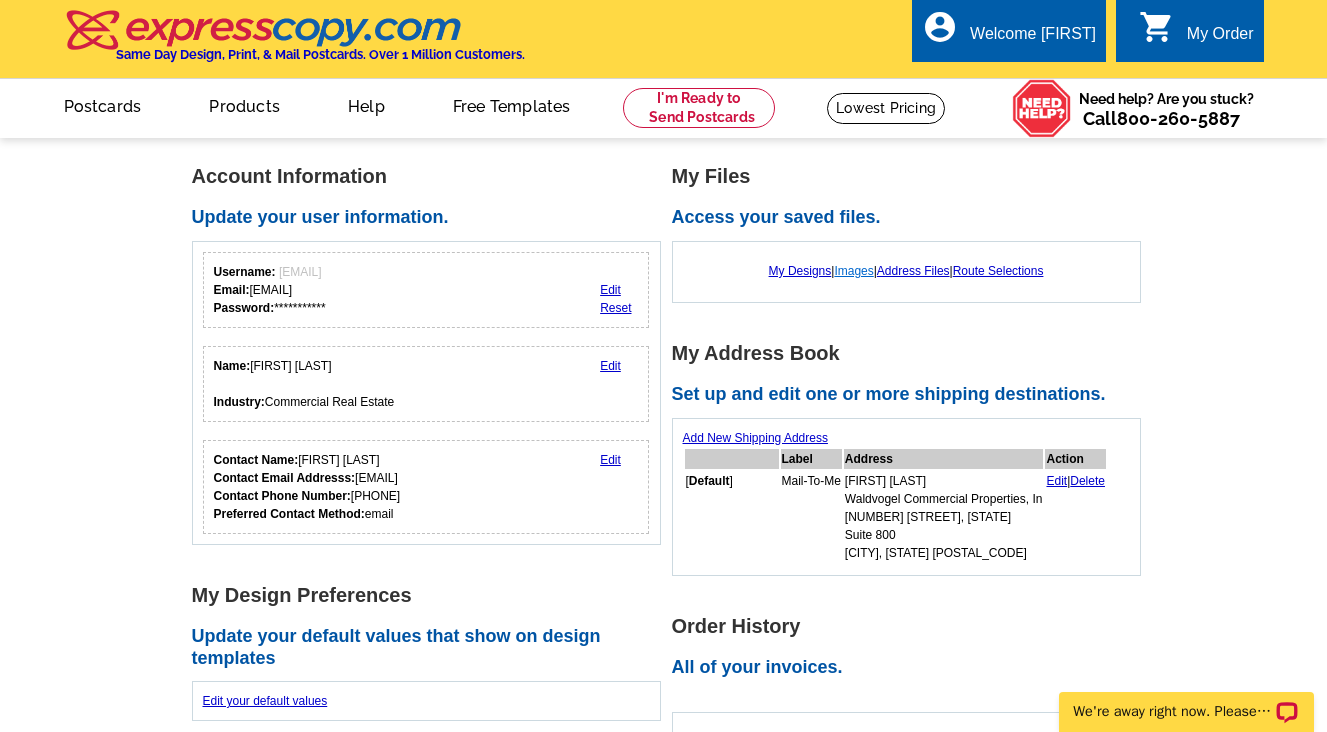 click on "Images" at bounding box center (853, 271) 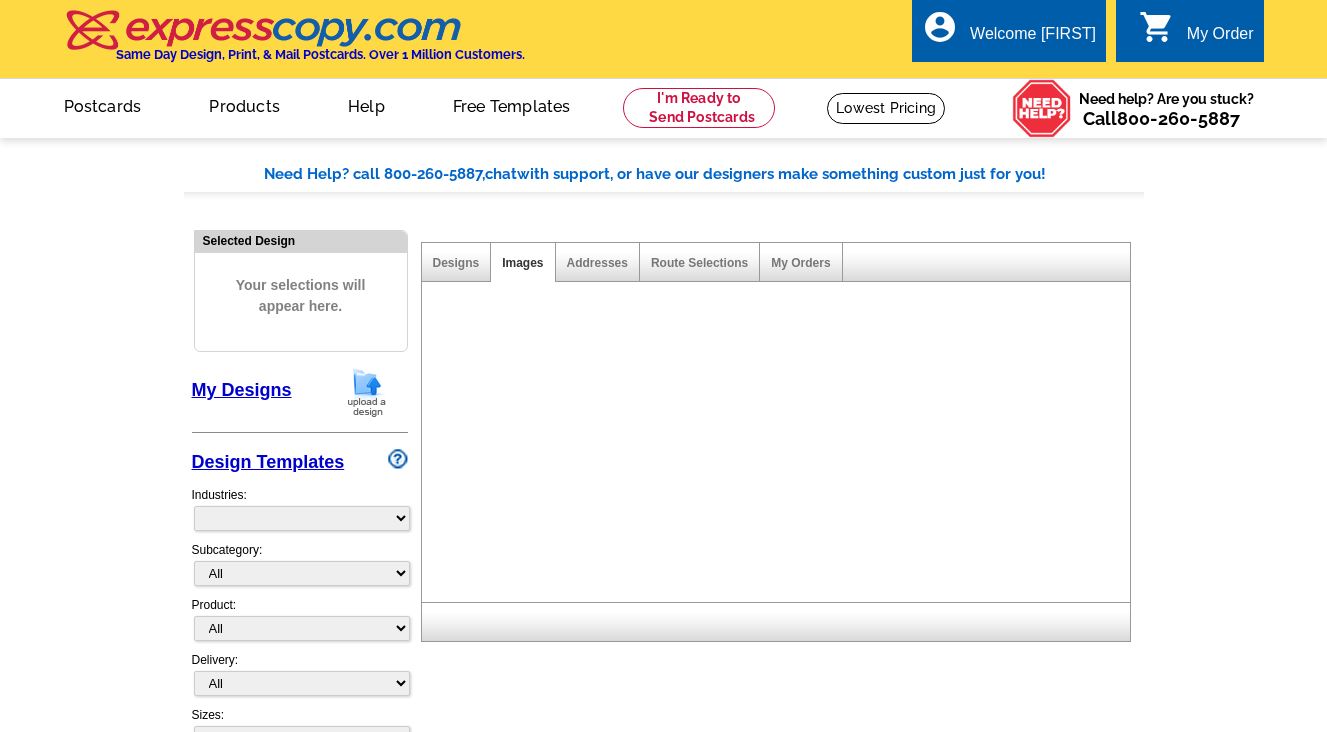 scroll, scrollTop: 0, scrollLeft: 0, axis: both 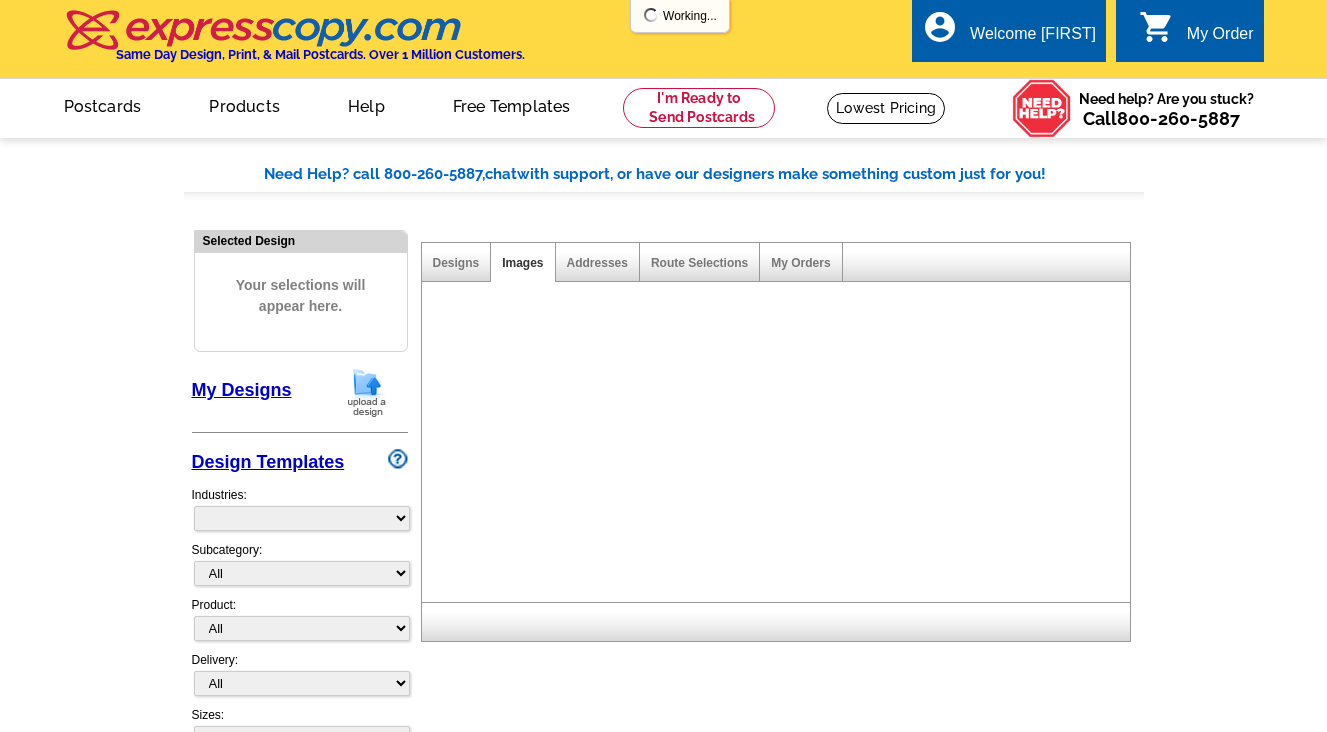 select on "785" 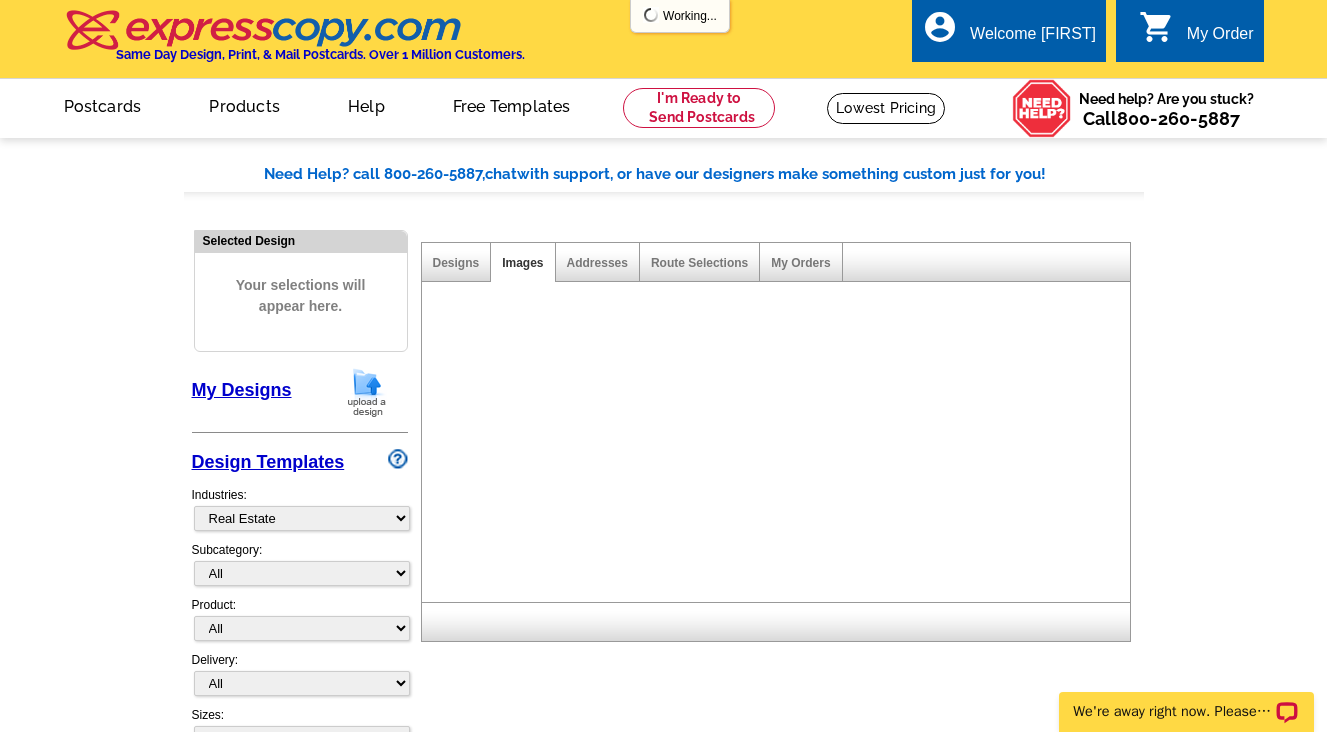 scroll, scrollTop: 0, scrollLeft: 0, axis: both 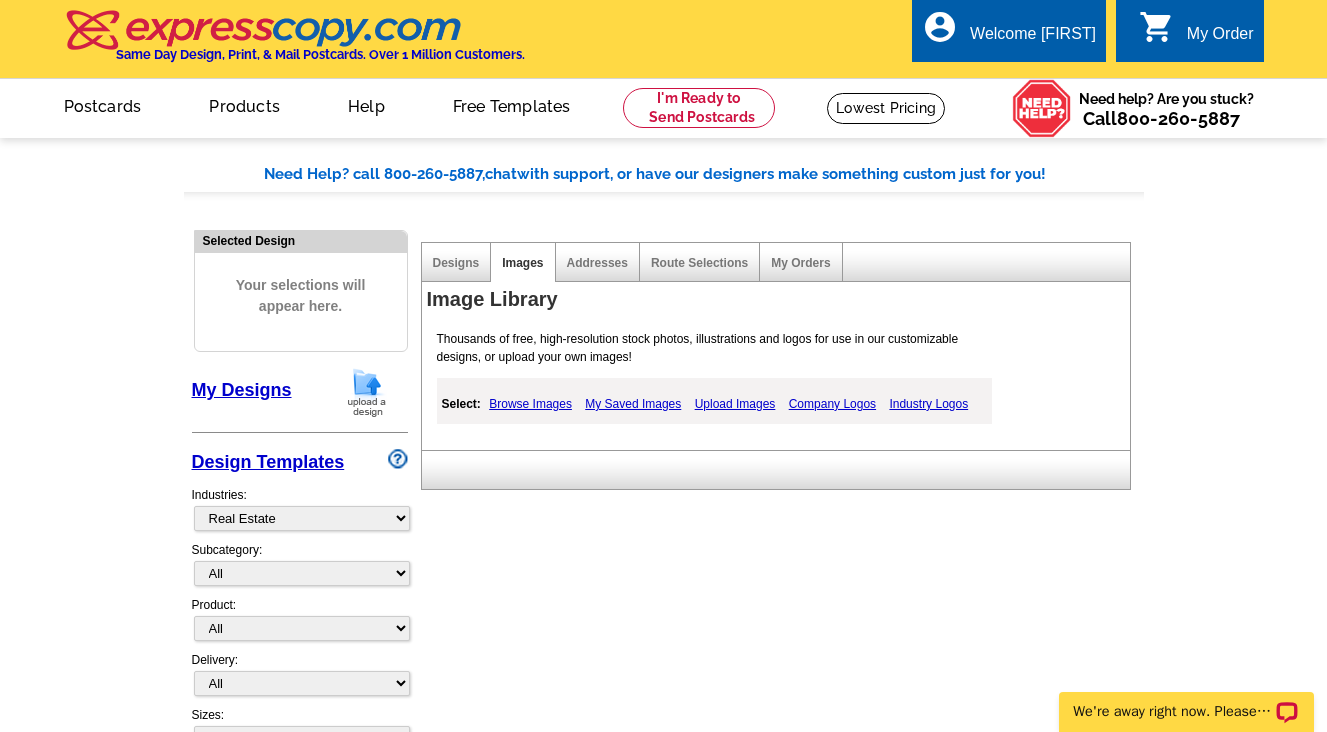 click on "My Saved Images" at bounding box center [633, 404] 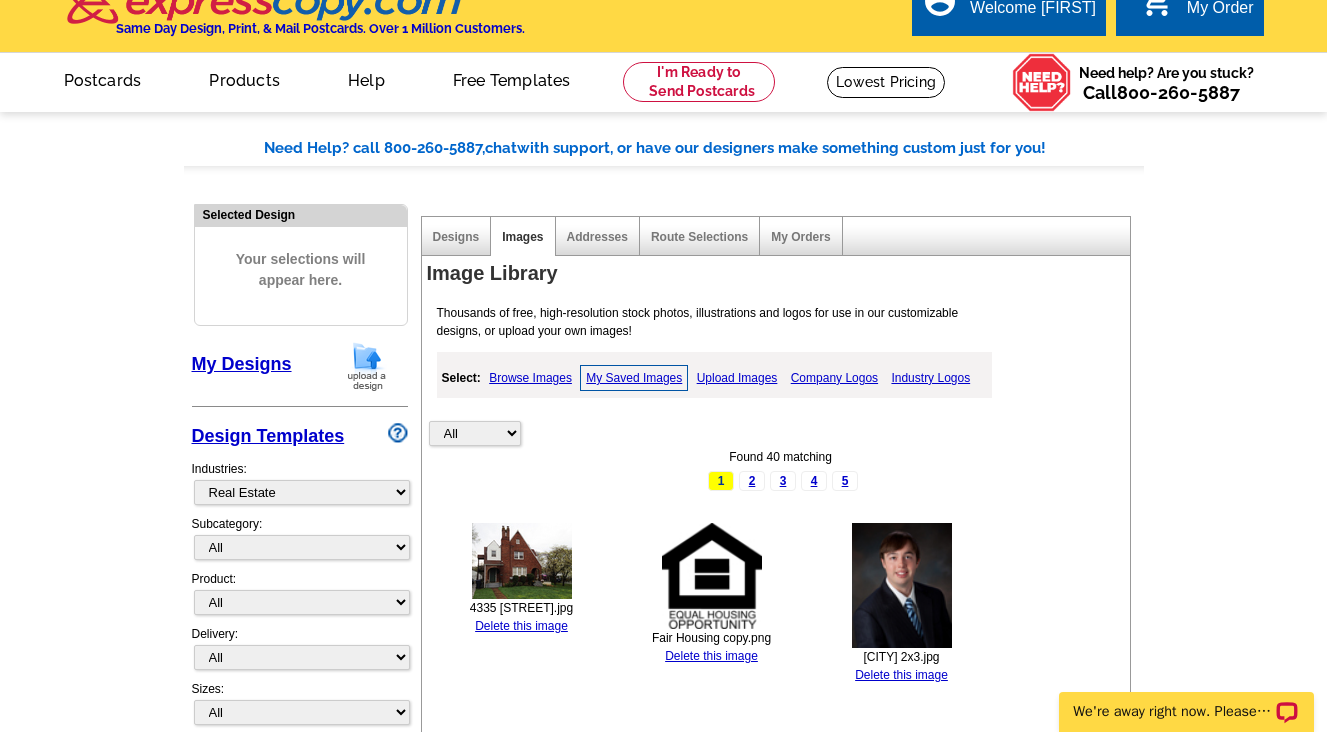 scroll, scrollTop: 0, scrollLeft: 0, axis: both 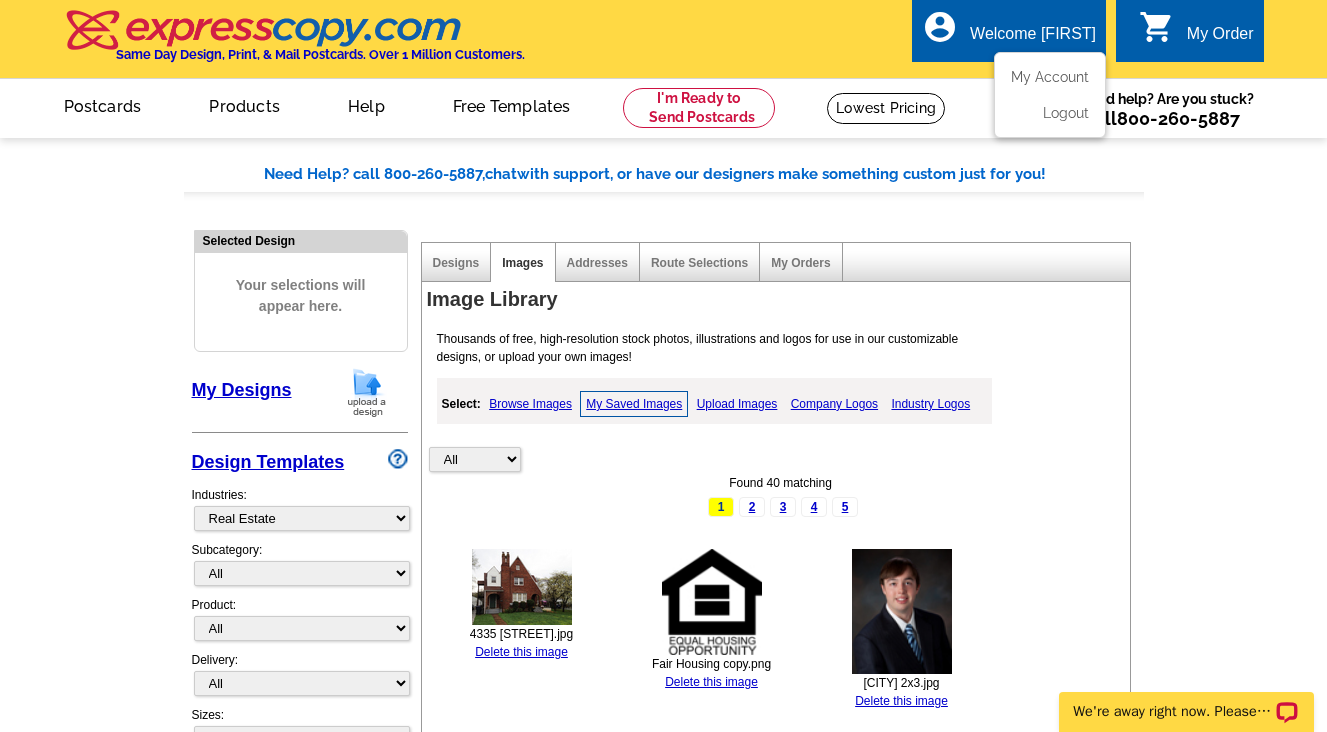 click on "Welcome [FIRST]" at bounding box center [1033, 39] 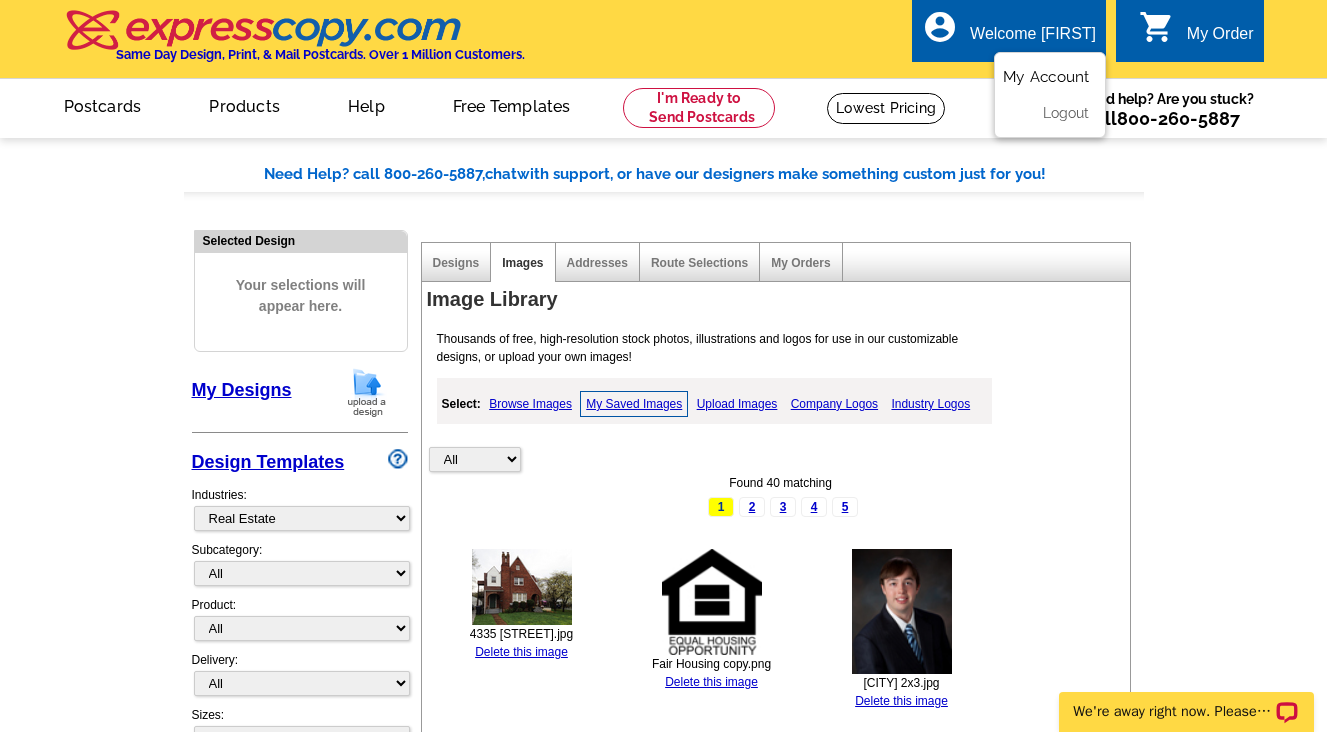 click on "My Account" at bounding box center (1046, 77) 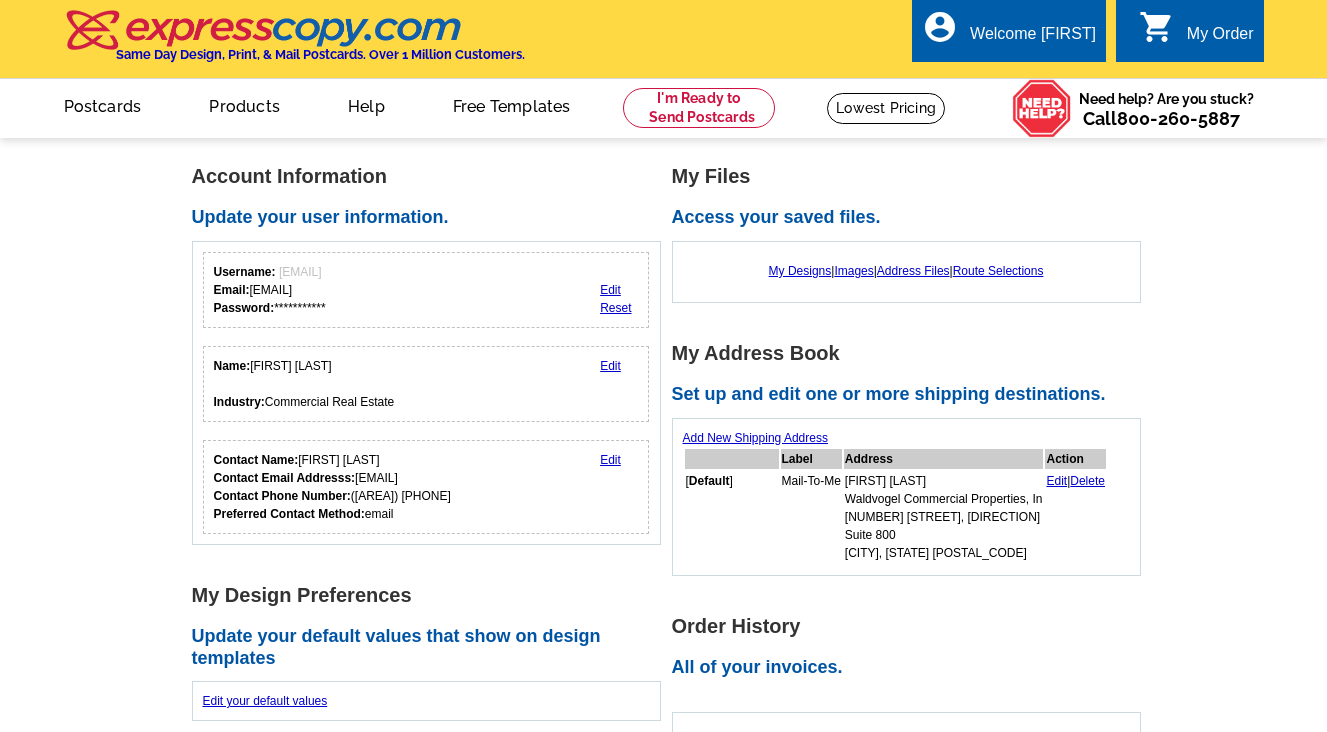 scroll, scrollTop: 0, scrollLeft: 0, axis: both 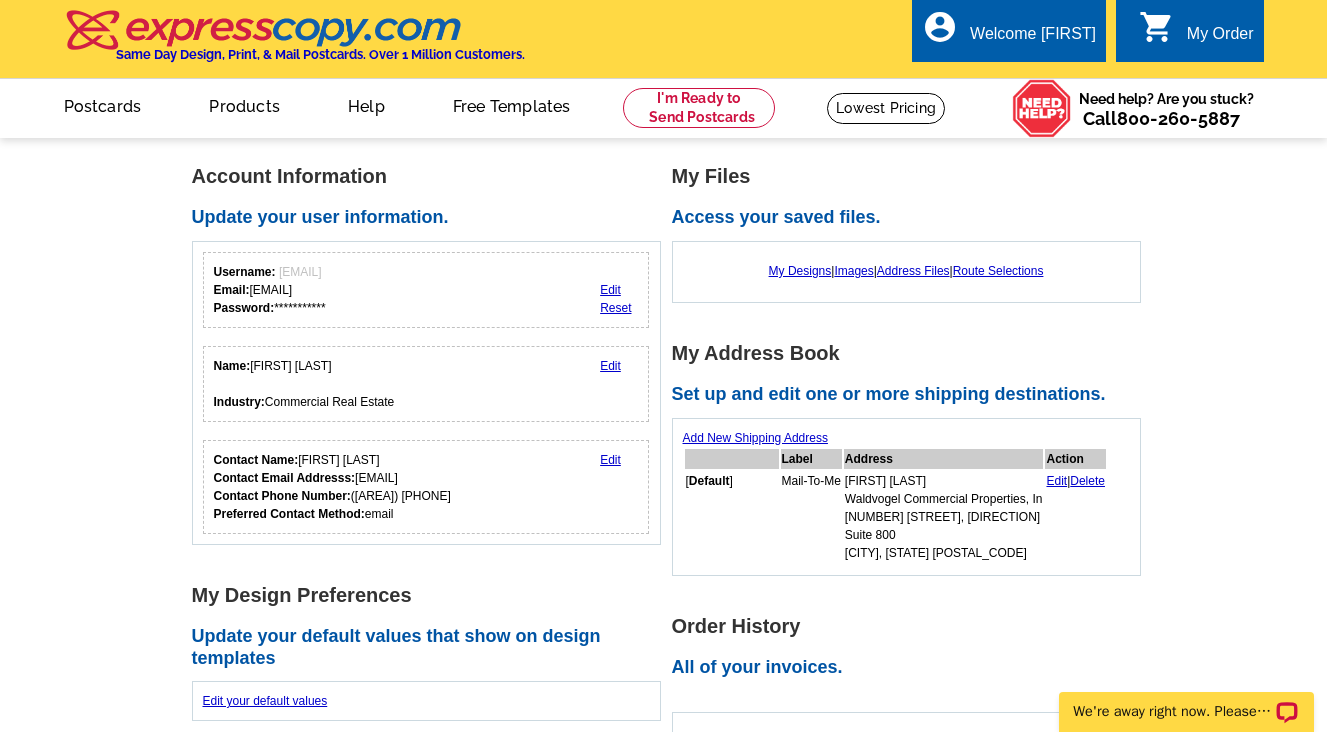 click on "My Order" at bounding box center [1220, 39] 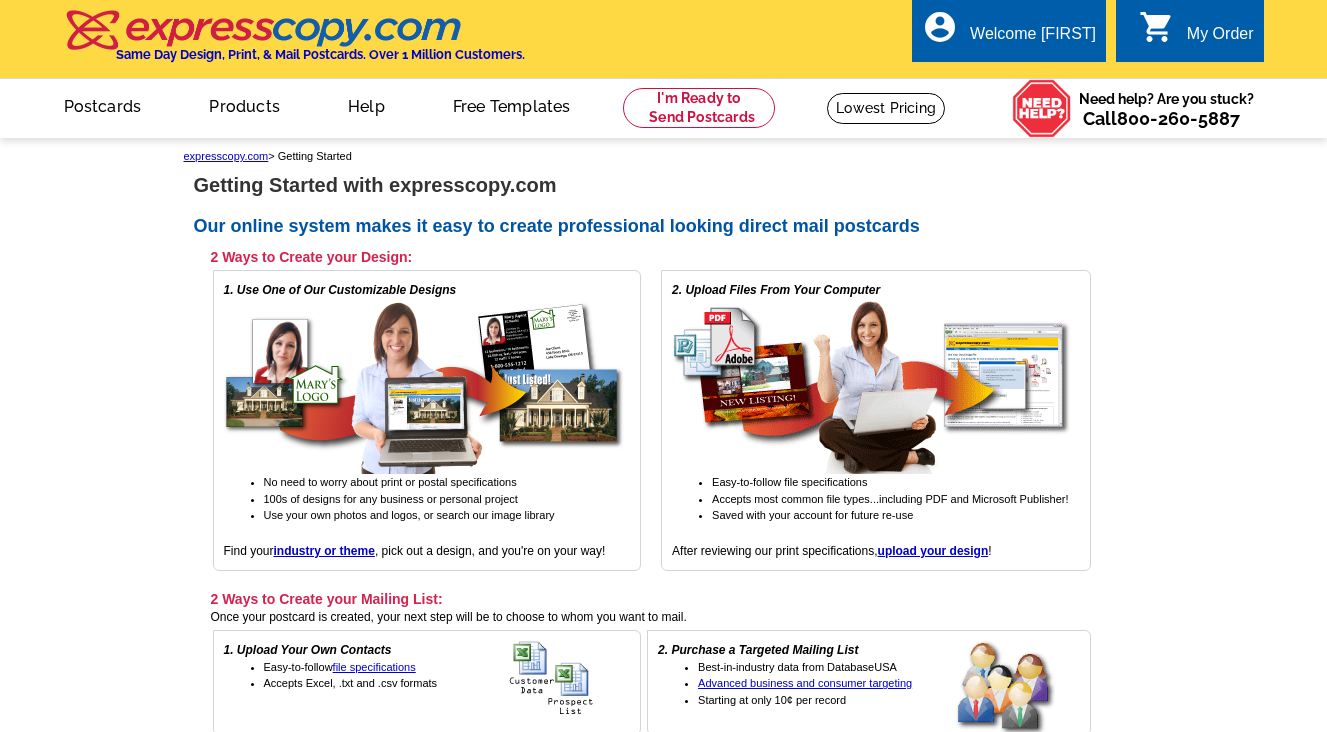 scroll, scrollTop: 0, scrollLeft: 0, axis: both 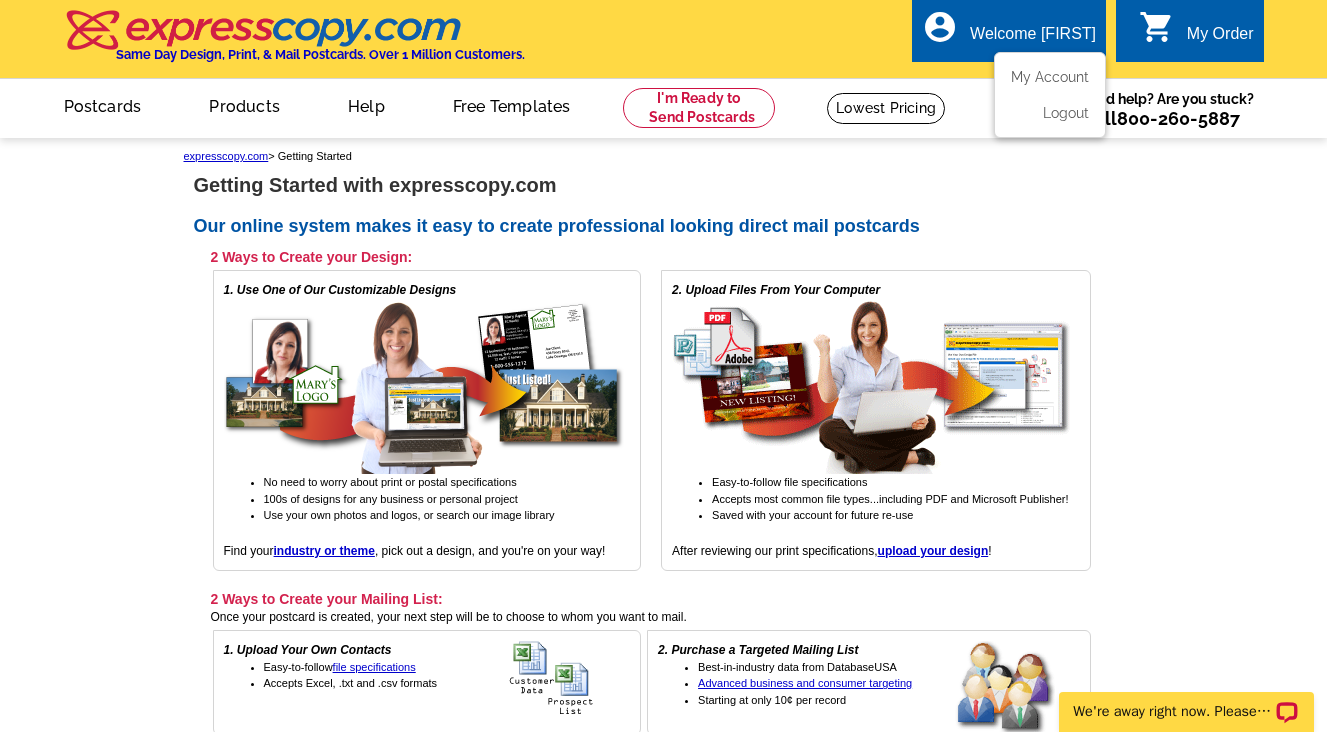 click on "Welcome [NAME]" at bounding box center [1033, 39] 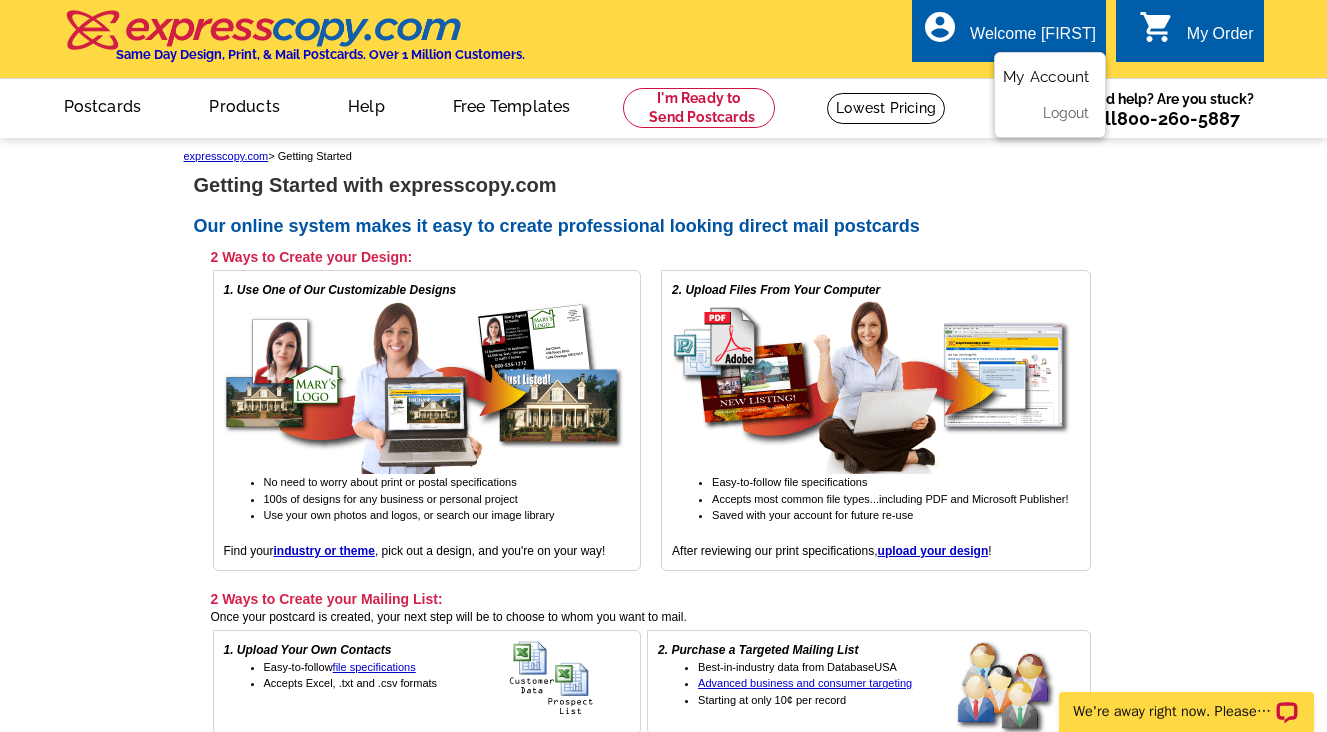 click on "My Account" at bounding box center [1046, 77] 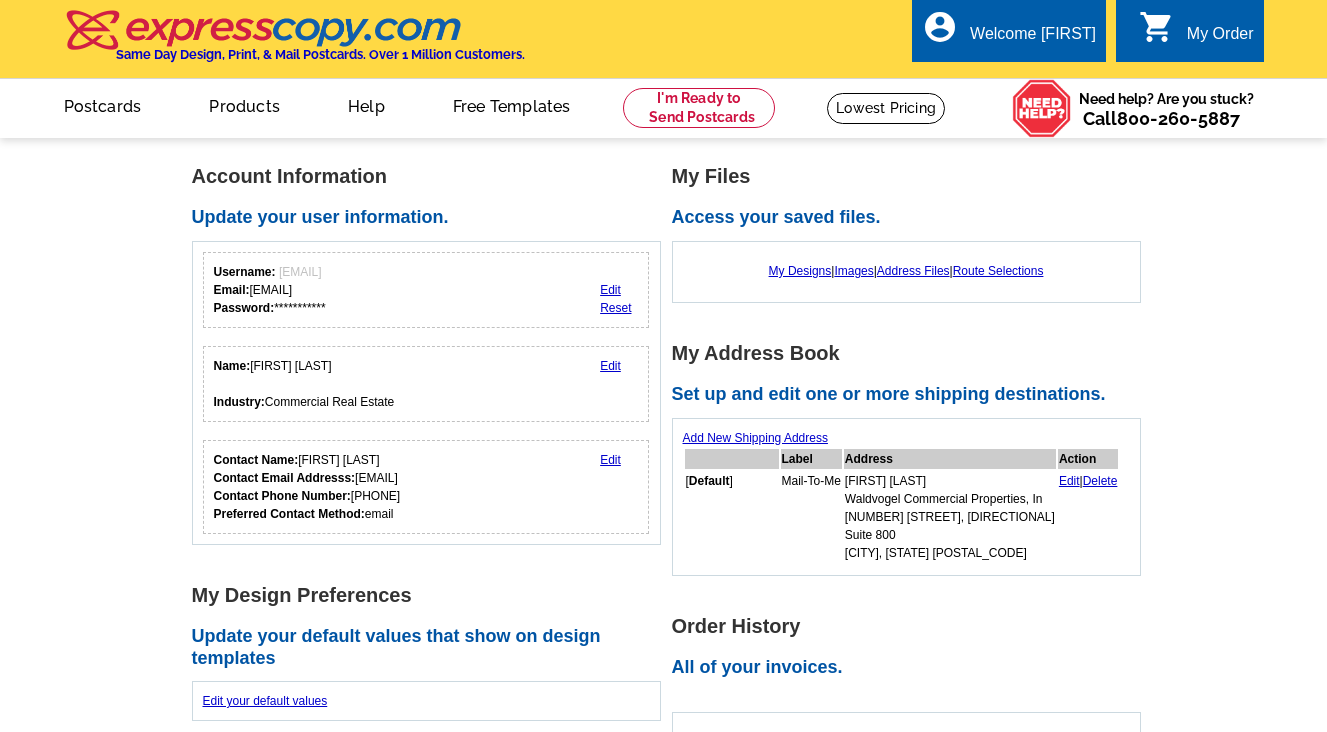 scroll, scrollTop: 0, scrollLeft: 0, axis: both 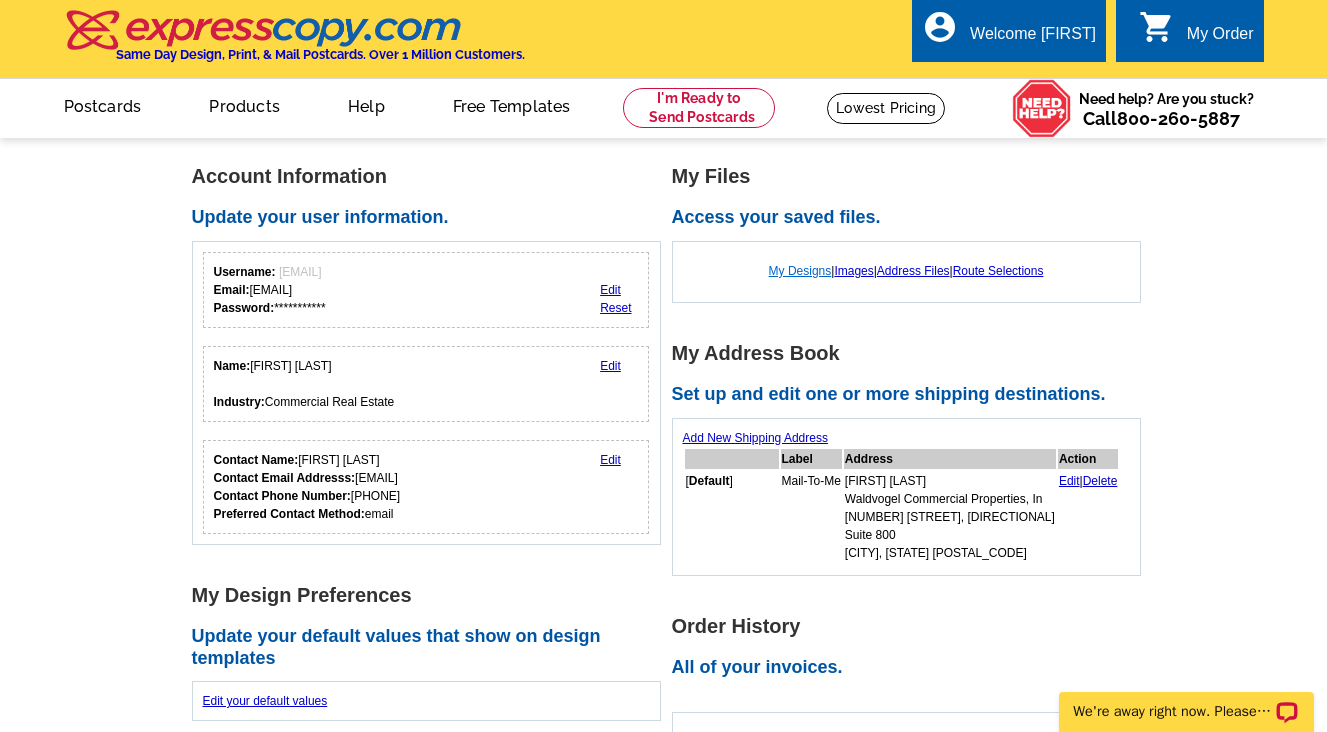 click on "My Designs" at bounding box center (800, 271) 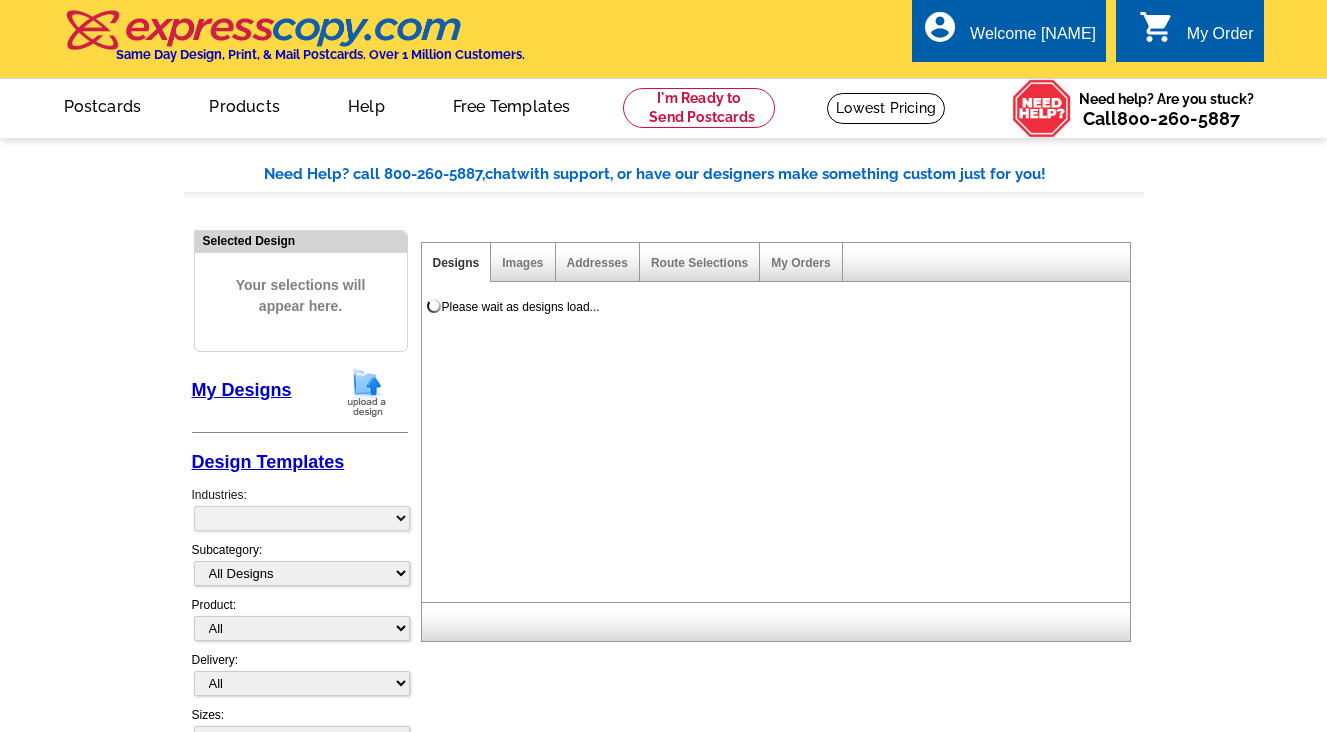 scroll, scrollTop: 0, scrollLeft: 0, axis: both 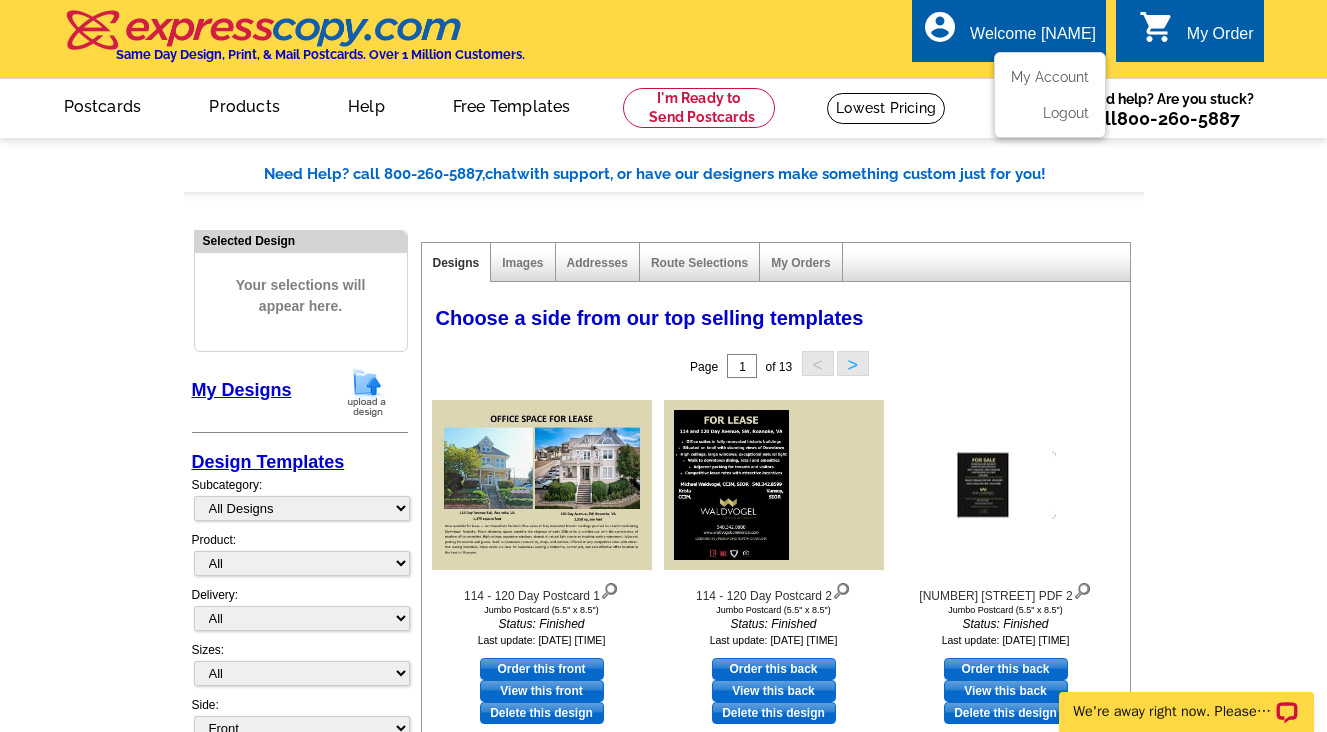click on "Welcome [NAME]" at bounding box center [1033, 39] 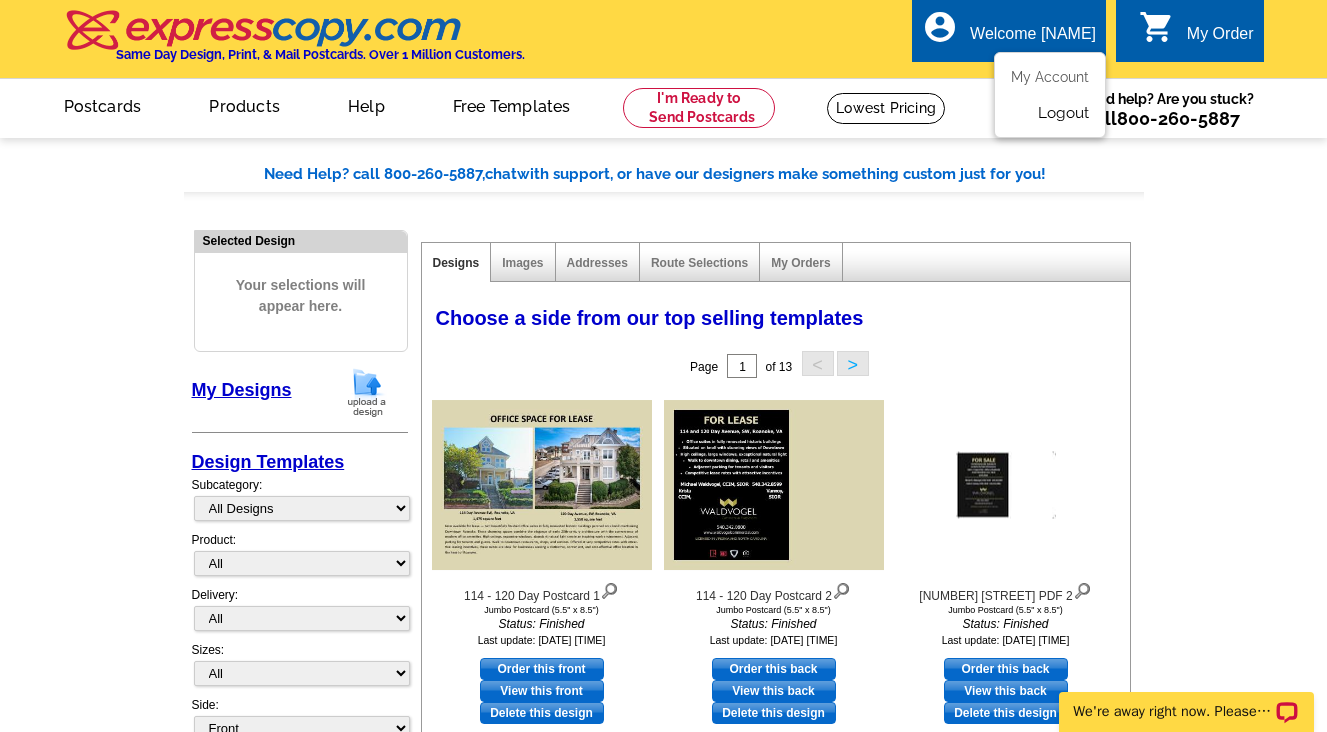 click on "Logout" at bounding box center [1063, 113] 